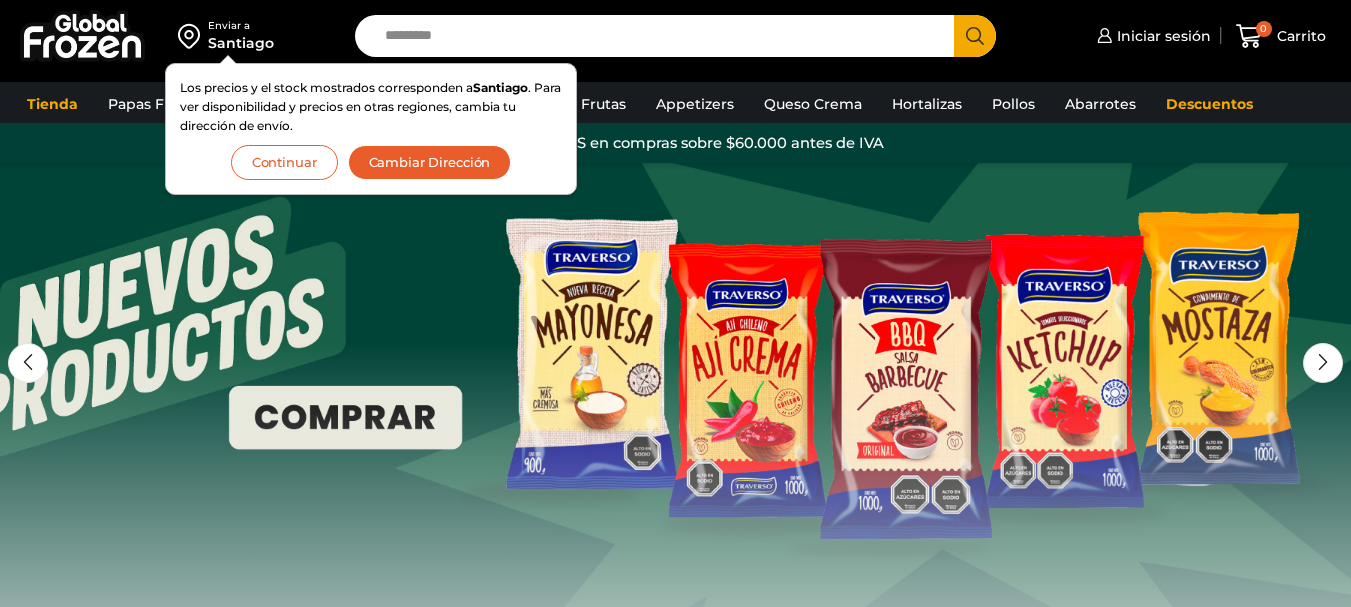 scroll, scrollTop: 0, scrollLeft: 0, axis: both 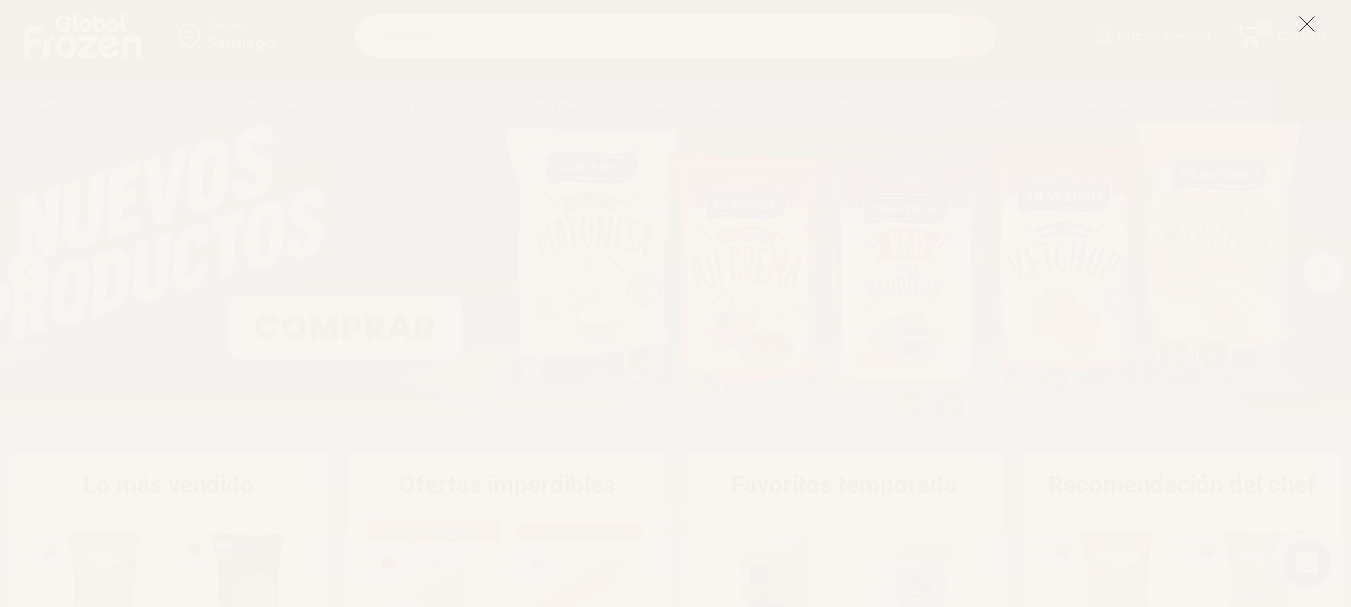 click at bounding box center [1307, 24] 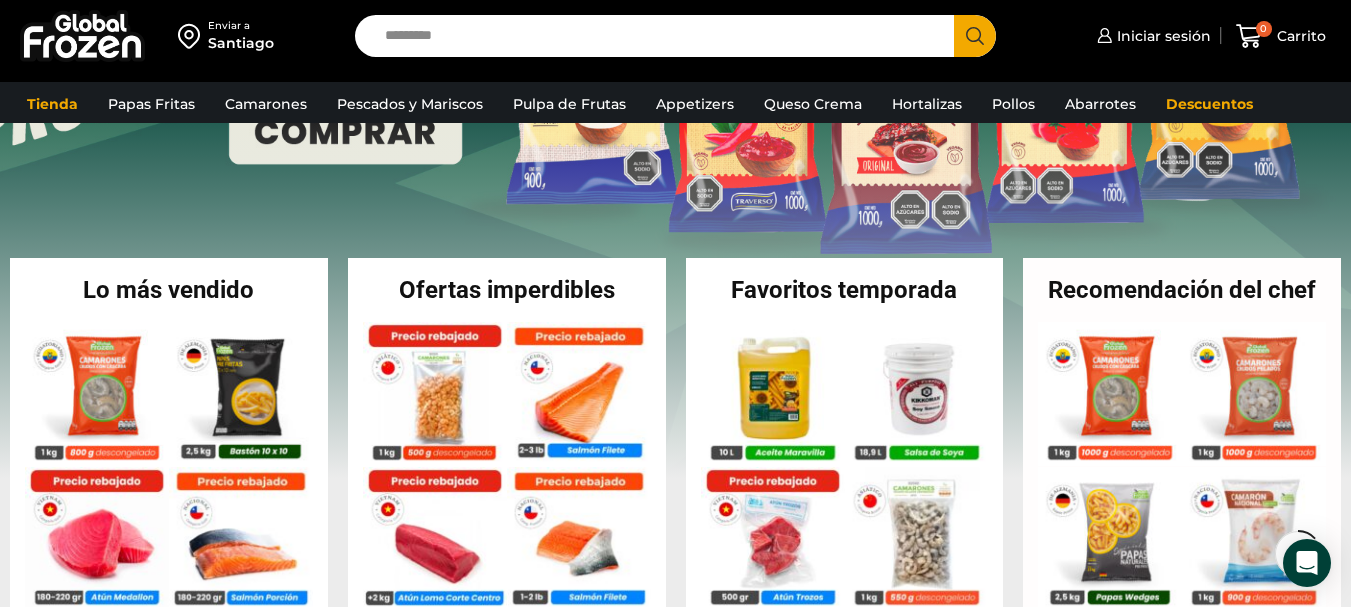 scroll, scrollTop: 300, scrollLeft: 0, axis: vertical 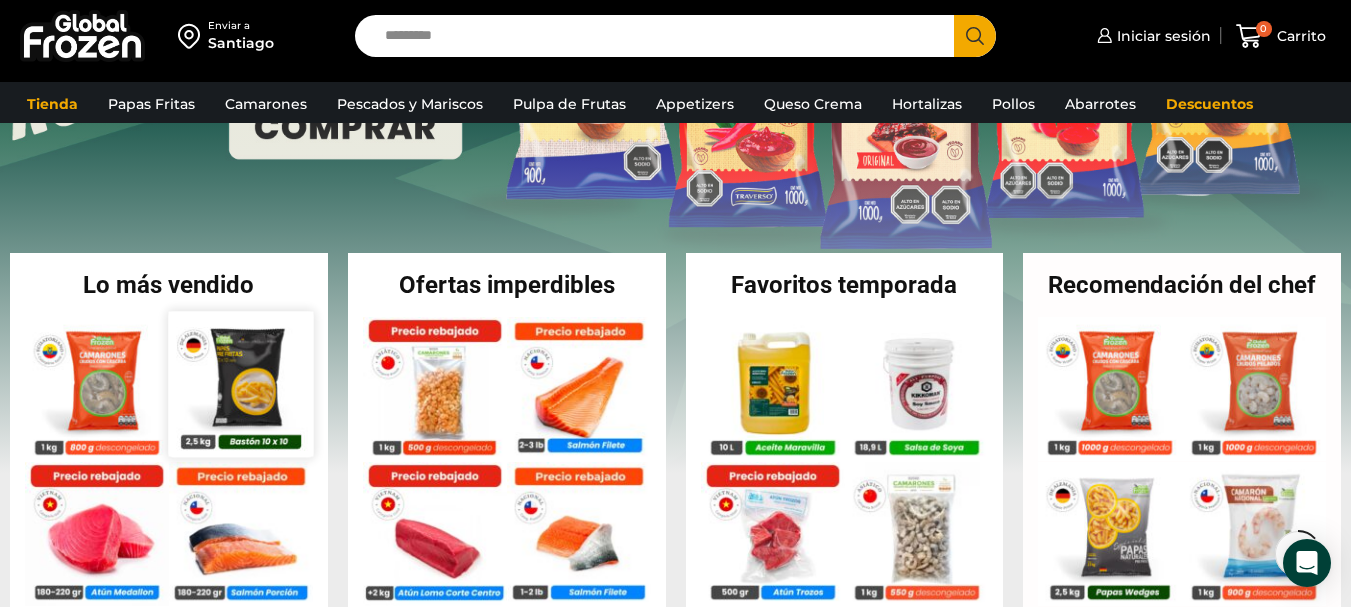 click at bounding box center (240, 383) 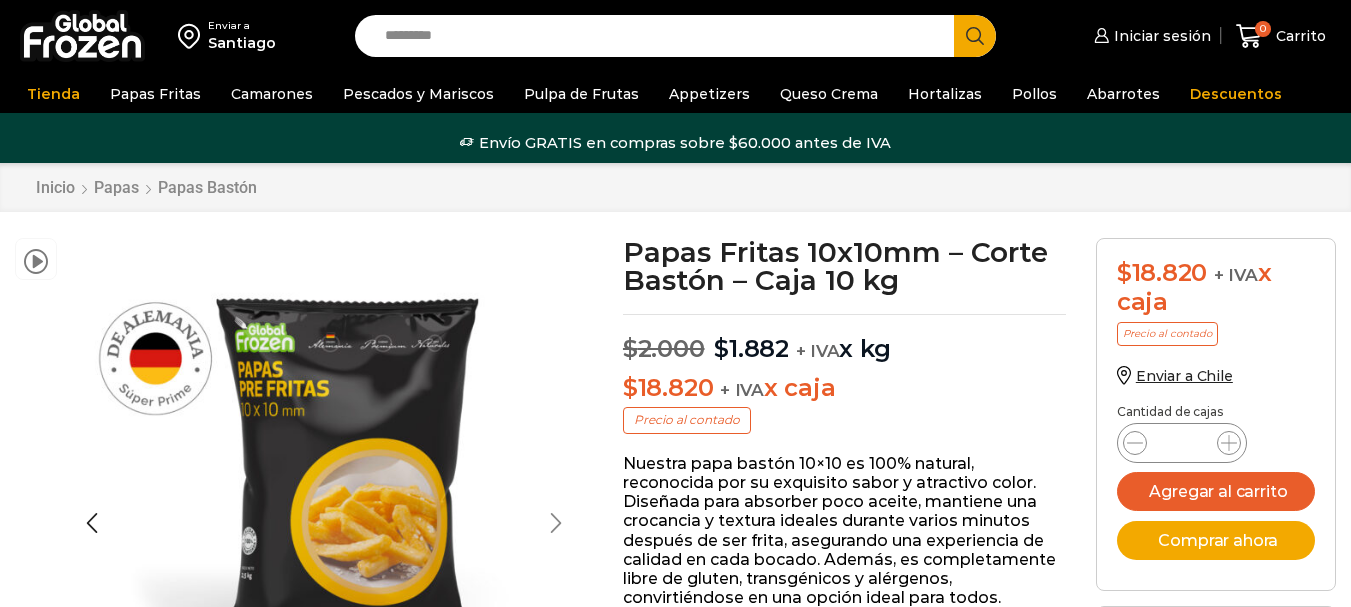 scroll, scrollTop: 200, scrollLeft: 0, axis: vertical 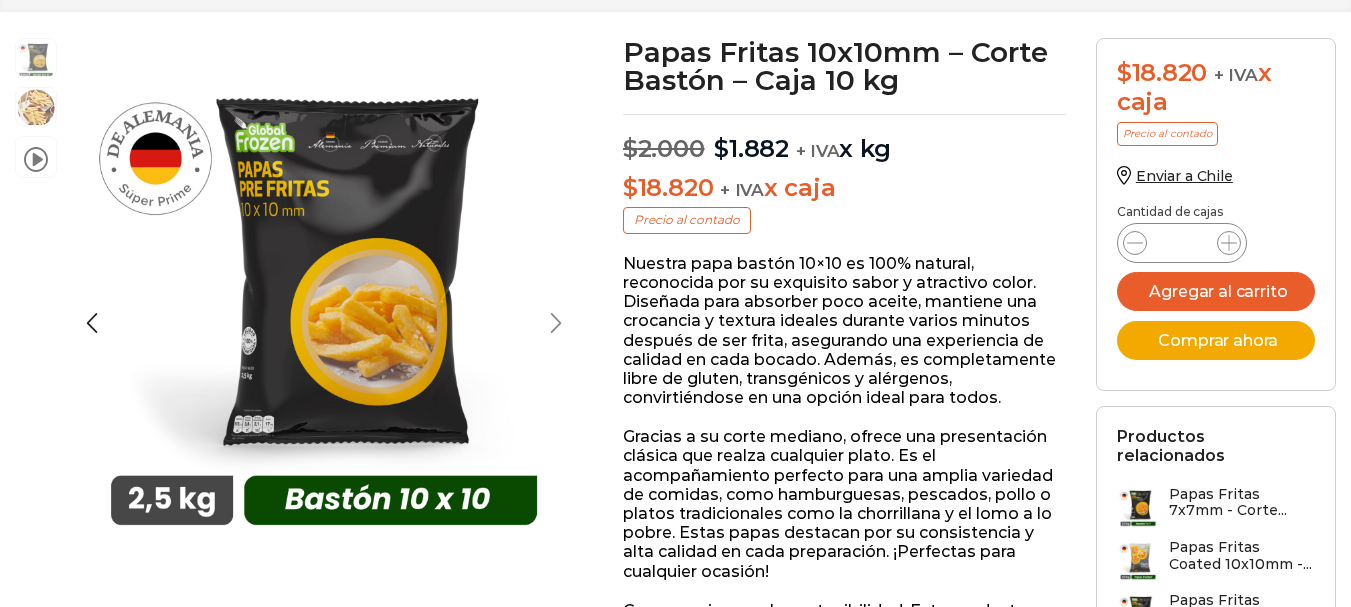 click at bounding box center (556, 323) 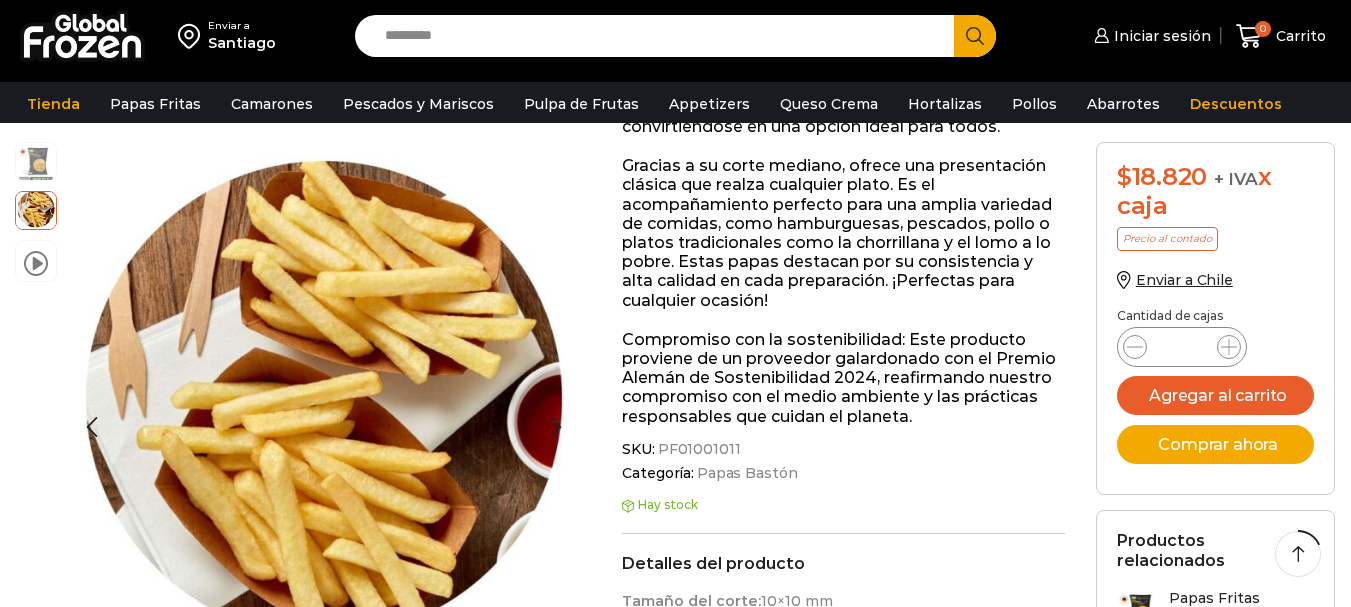 scroll, scrollTop: 500, scrollLeft: 0, axis: vertical 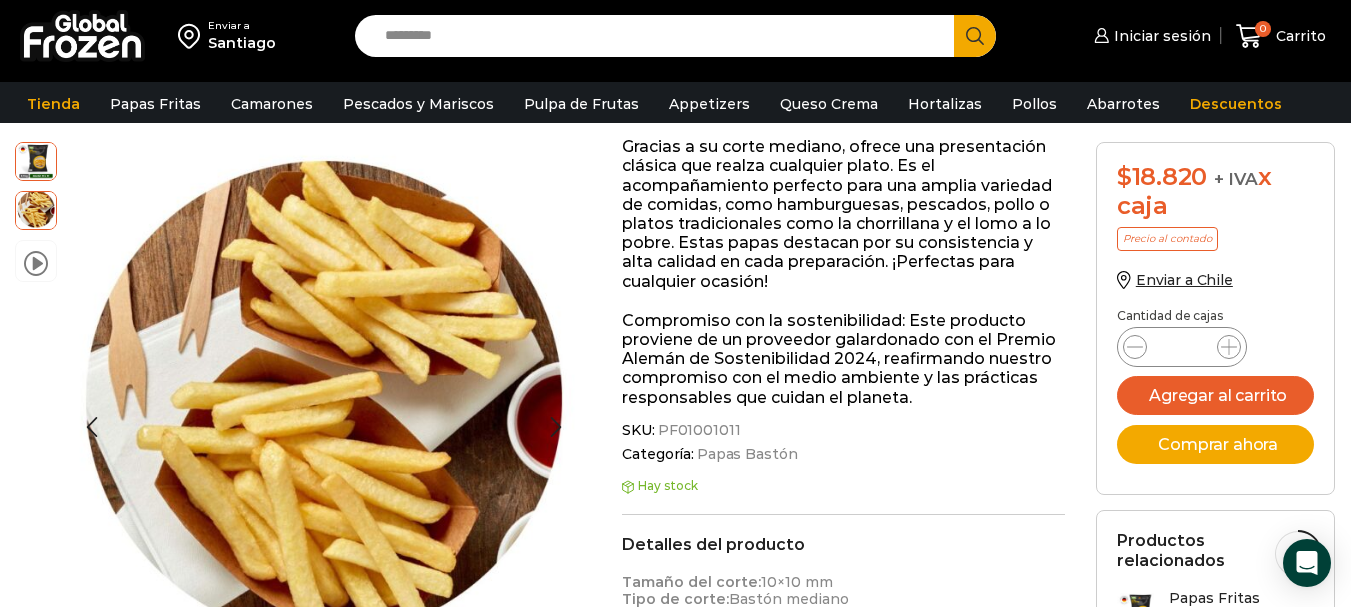 click at bounding box center [36, 160] 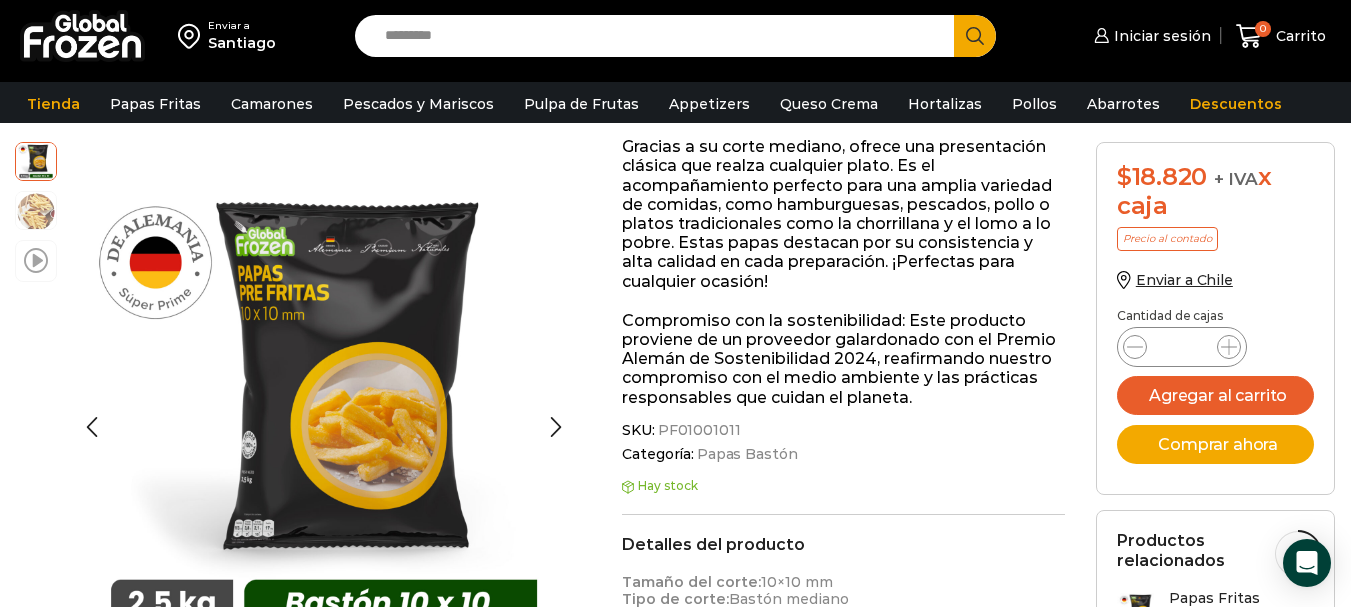 click at bounding box center [36, 259] 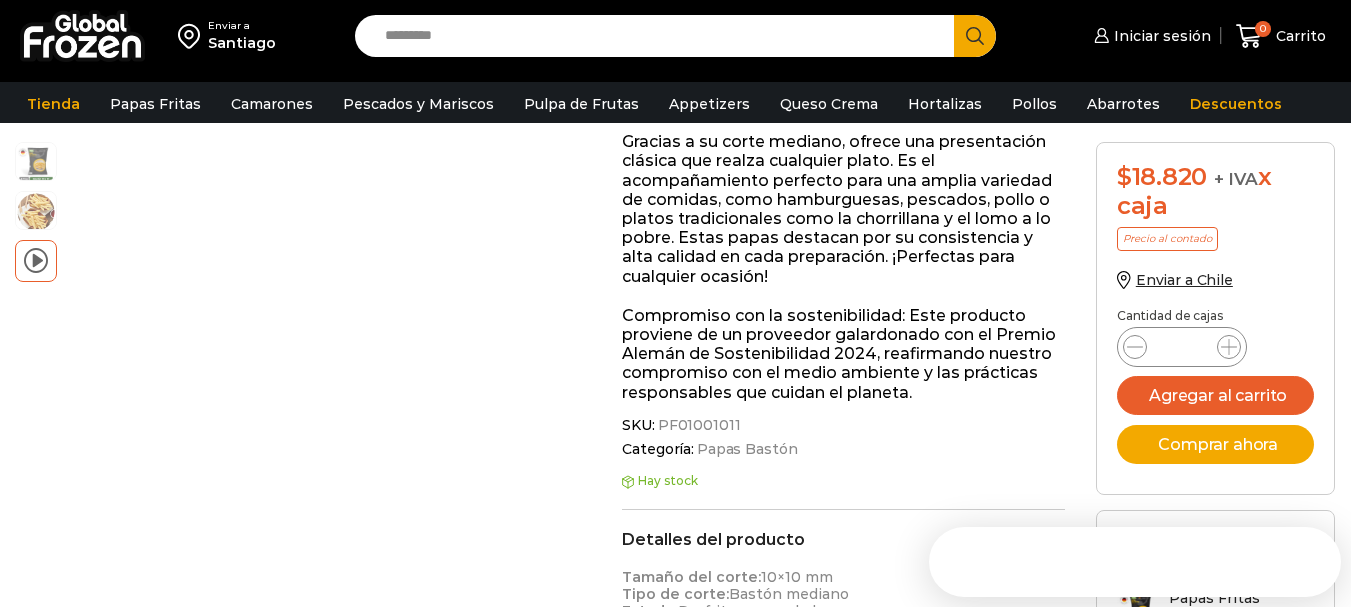 scroll, scrollTop: 600, scrollLeft: 0, axis: vertical 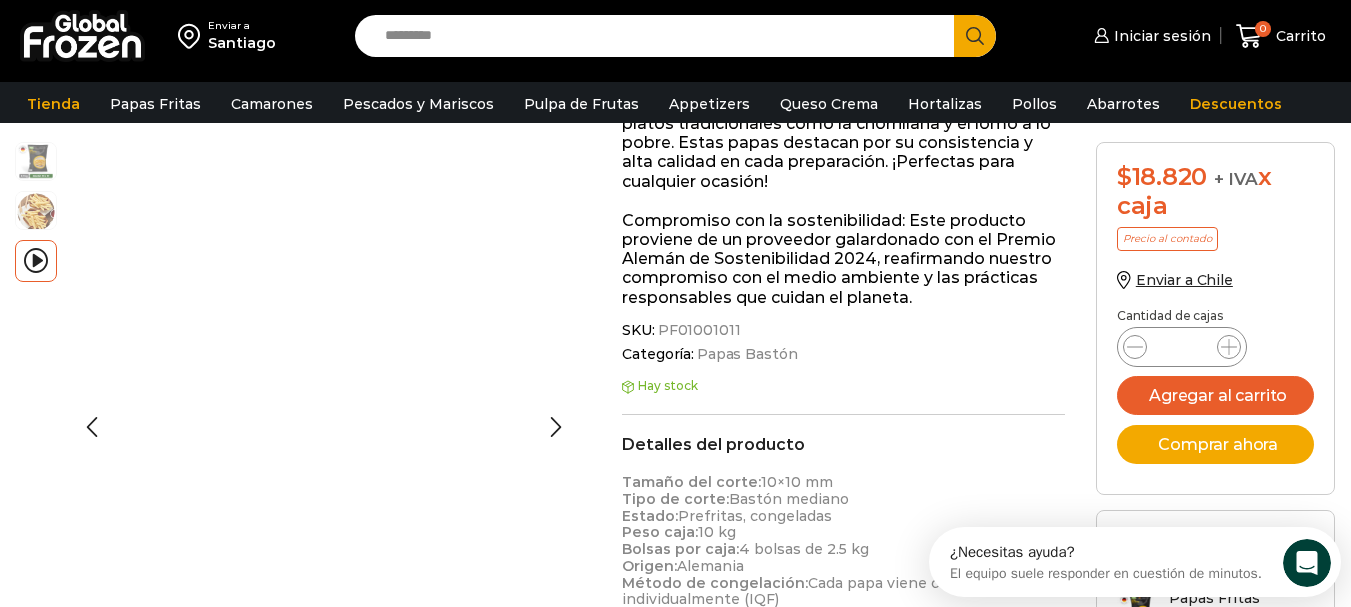 click at bounding box center [36, 160] 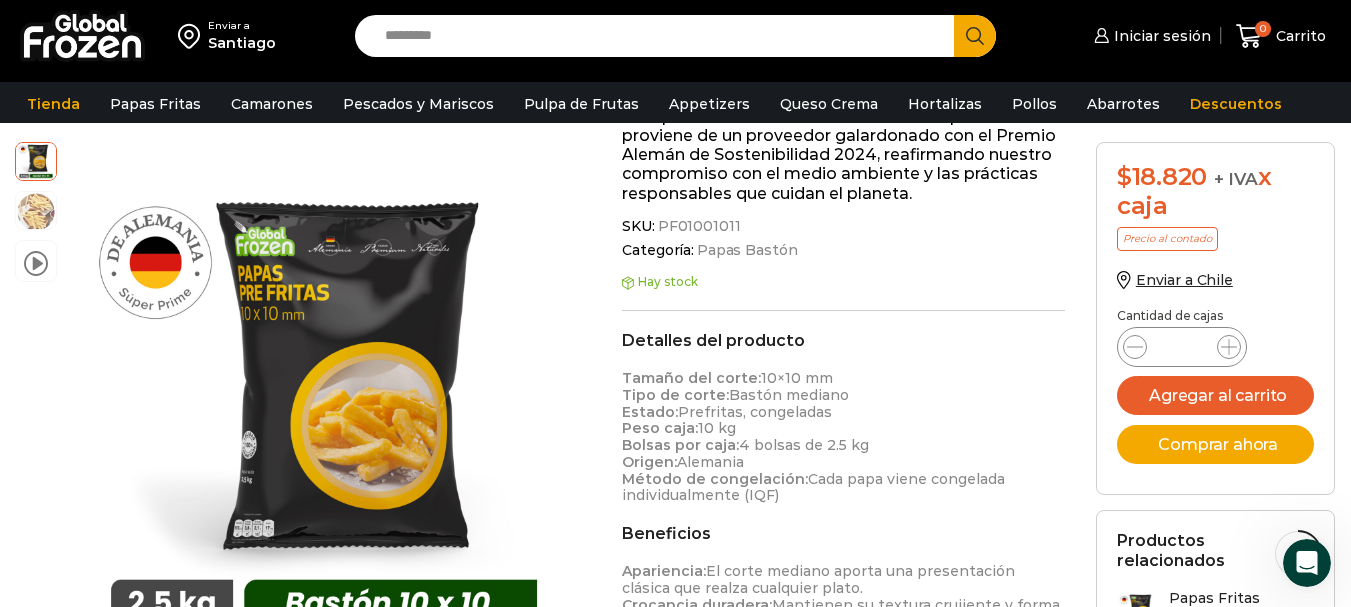 scroll, scrollTop: 700, scrollLeft: 0, axis: vertical 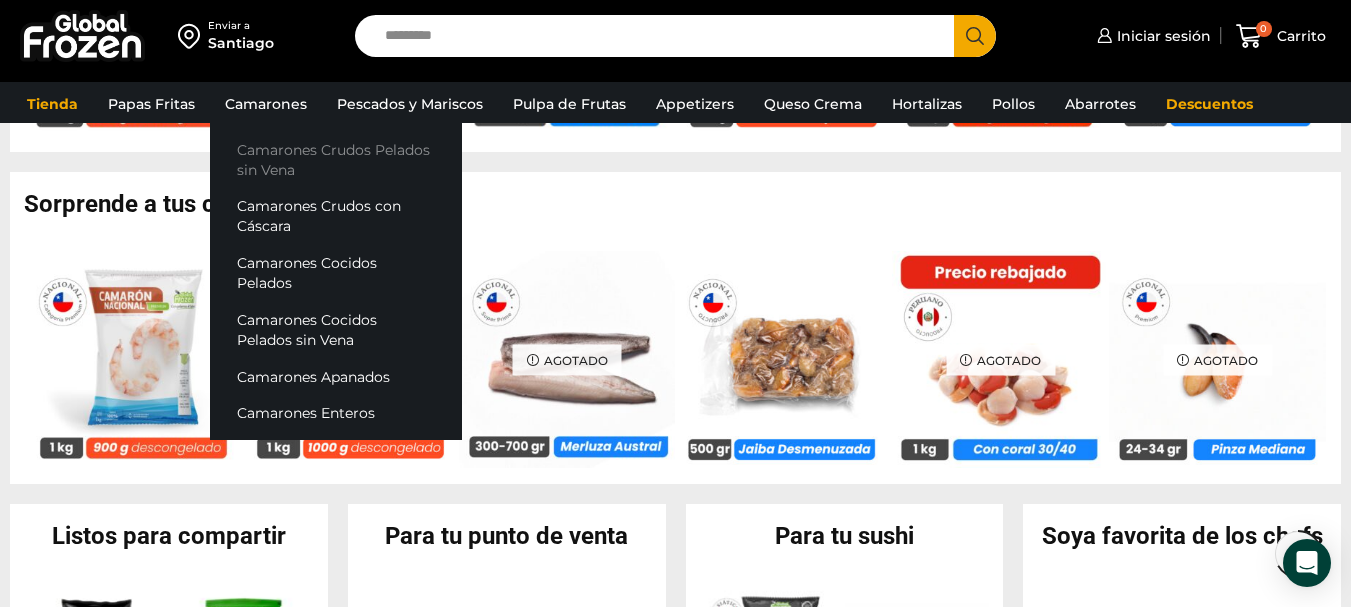 click on "Camarones Crudos Pelados sin Vena" at bounding box center (336, 159) 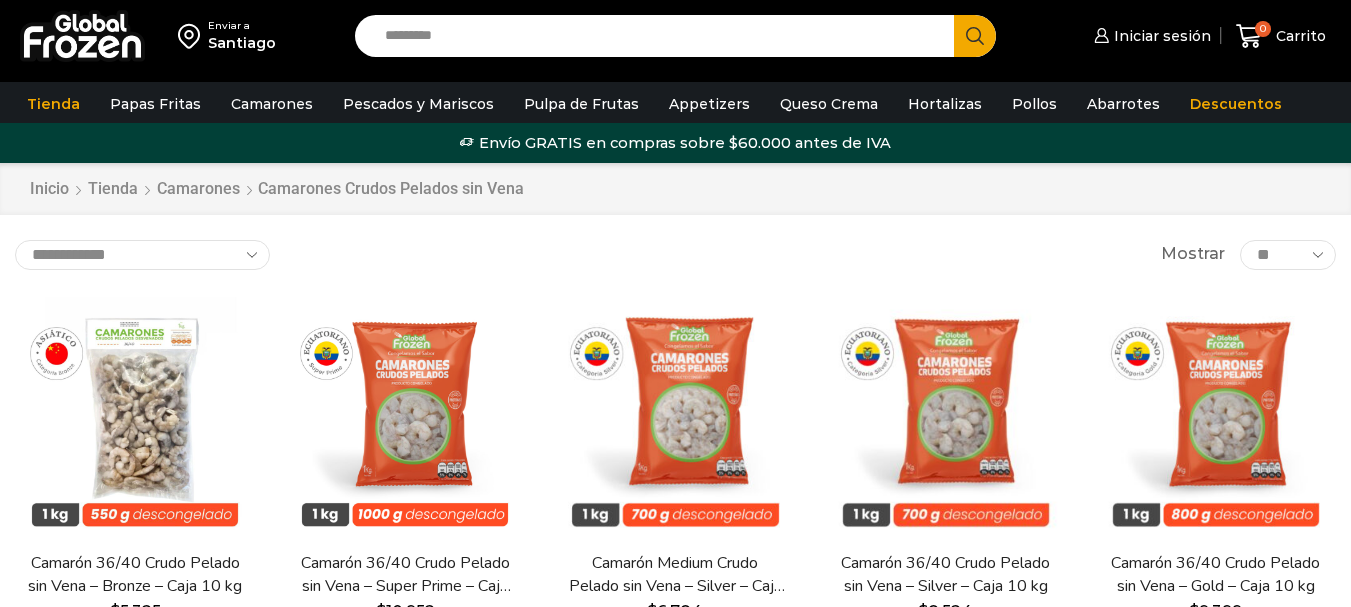 scroll, scrollTop: 0, scrollLeft: 0, axis: both 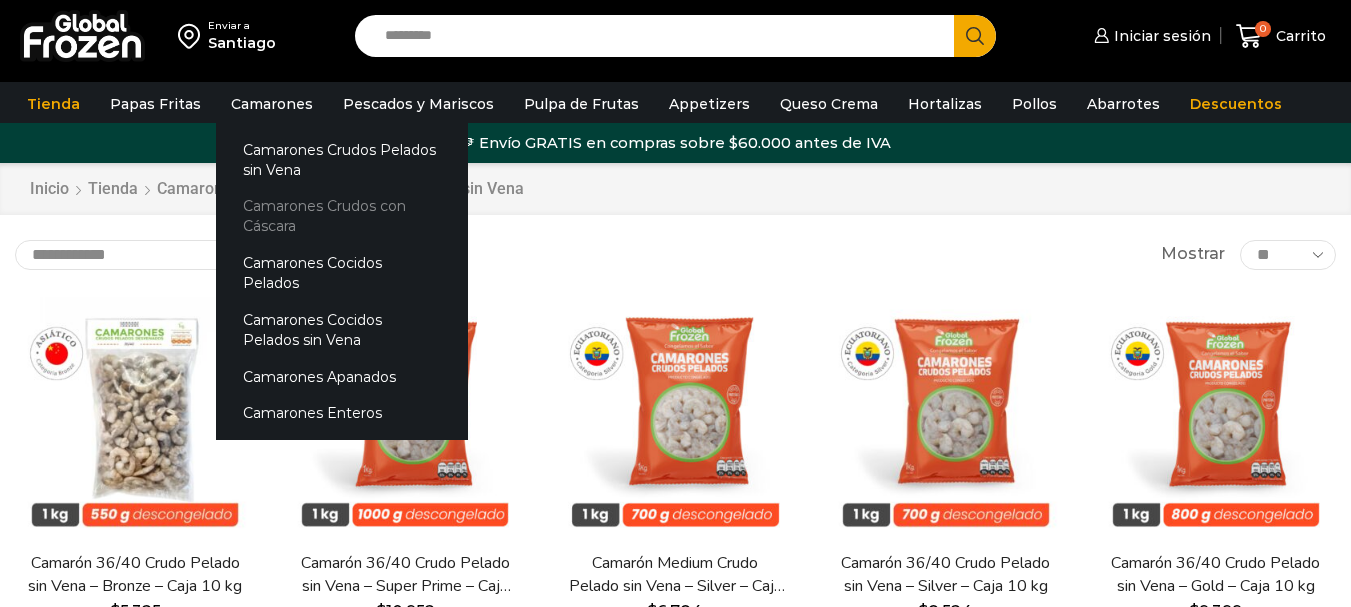 click on "Camarones Crudos con Cáscara" at bounding box center [342, 216] 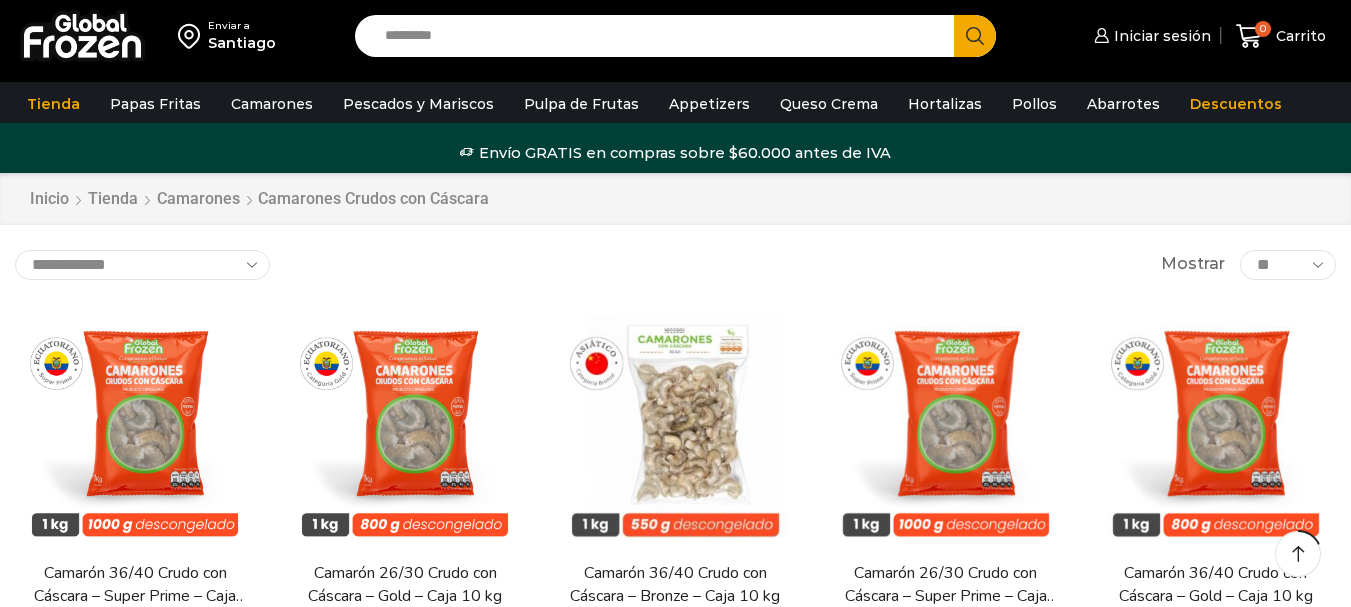 click at bounding box center (946, 427) 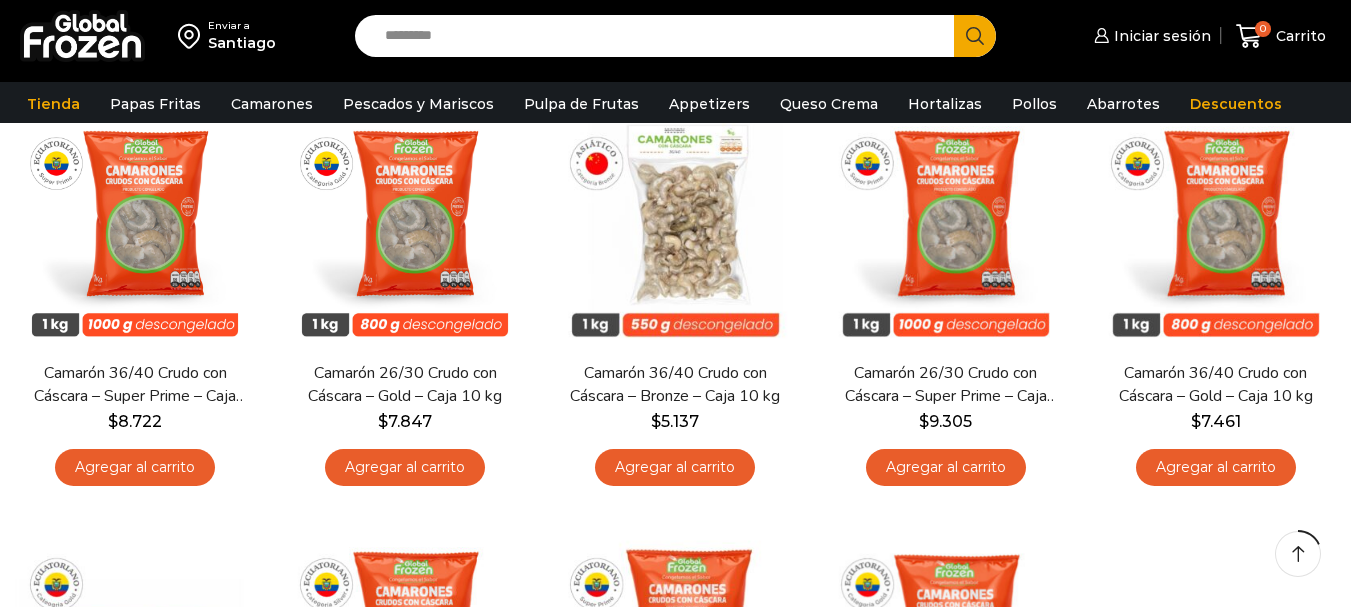 scroll, scrollTop: 200, scrollLeft: 0, axis: vertical 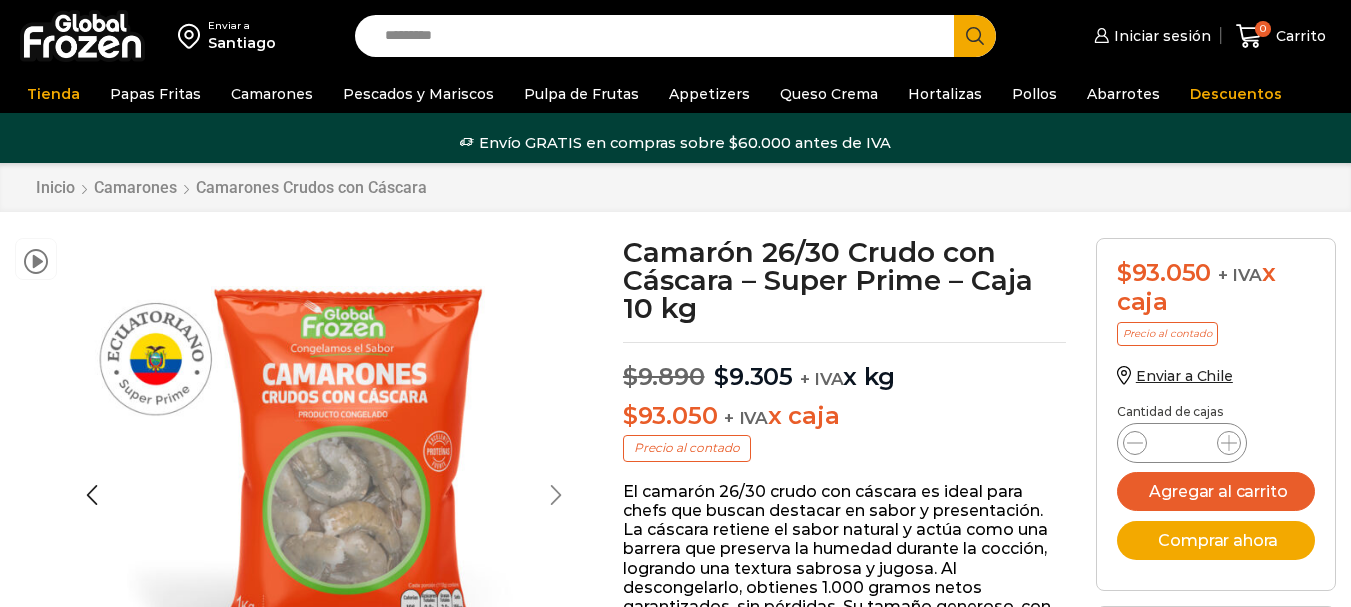 click at bounding box center (556, 495) 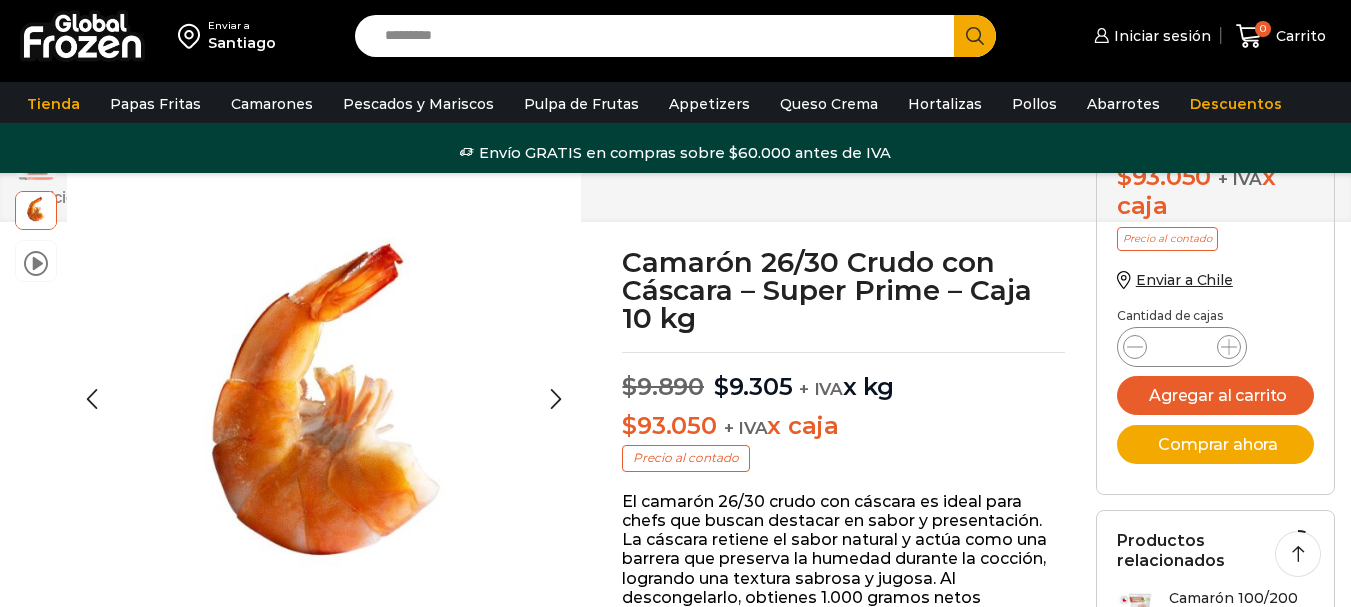 scroll, scrollTop: 200, scrollLeft: 0, axis: vertical 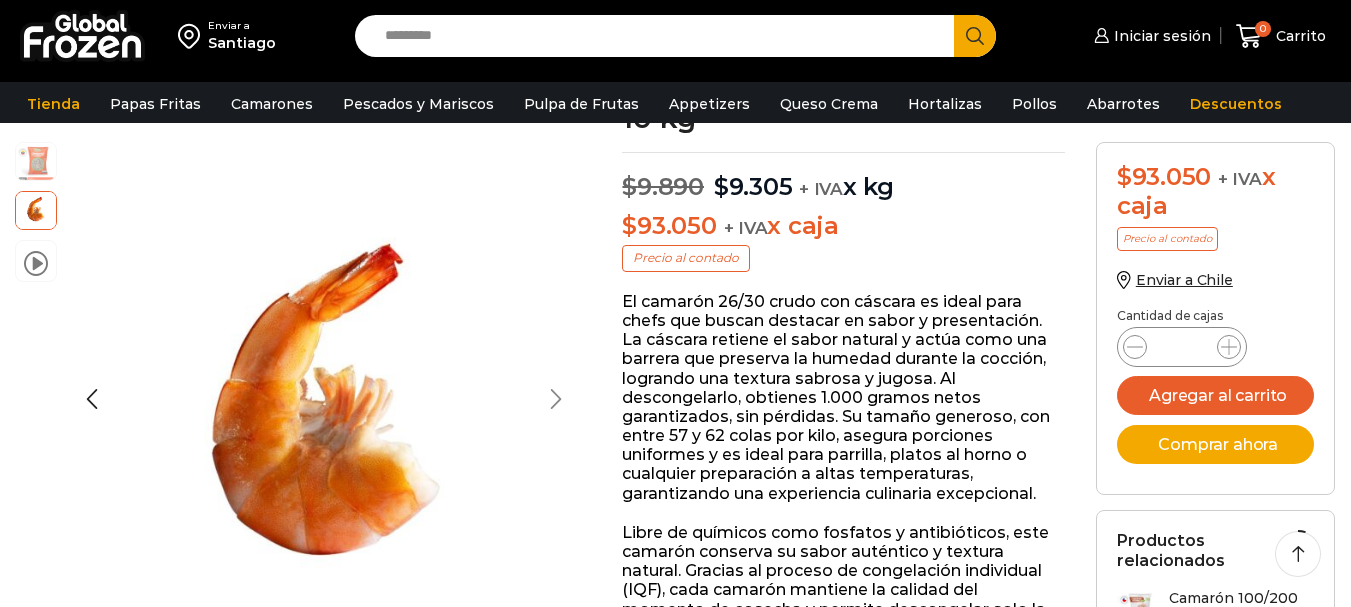 click at bounding box center [556, 399] 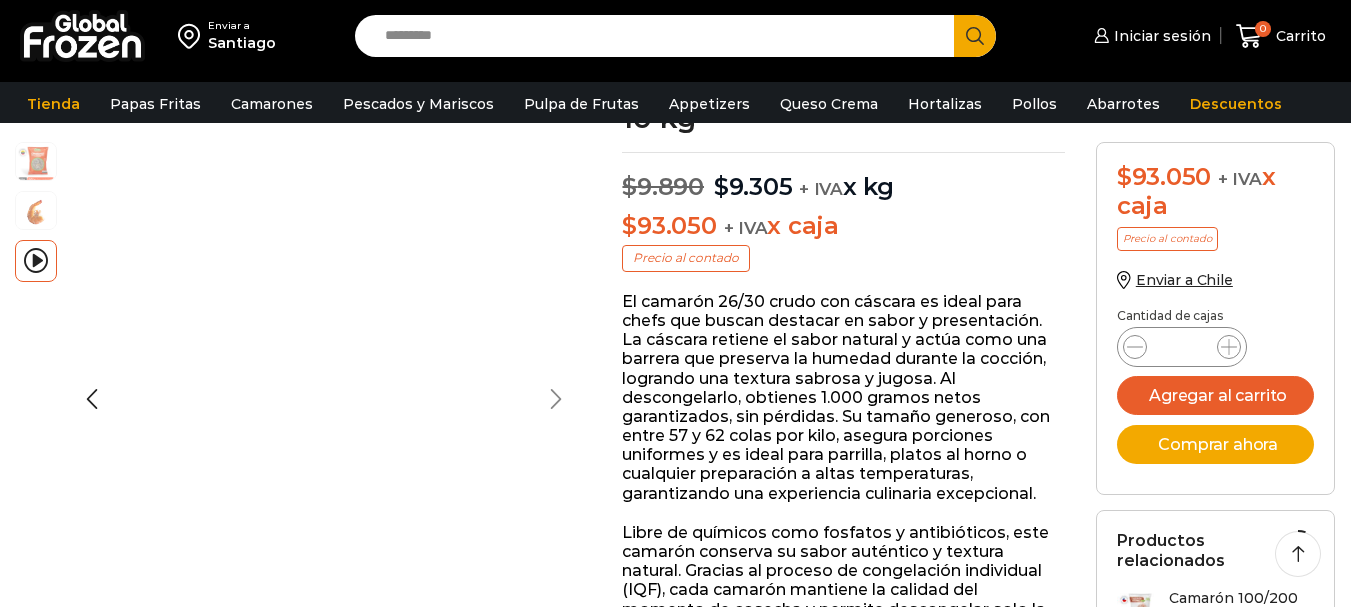scroll, scrollTop: 200, scrollLeft: 0, axis: vertical 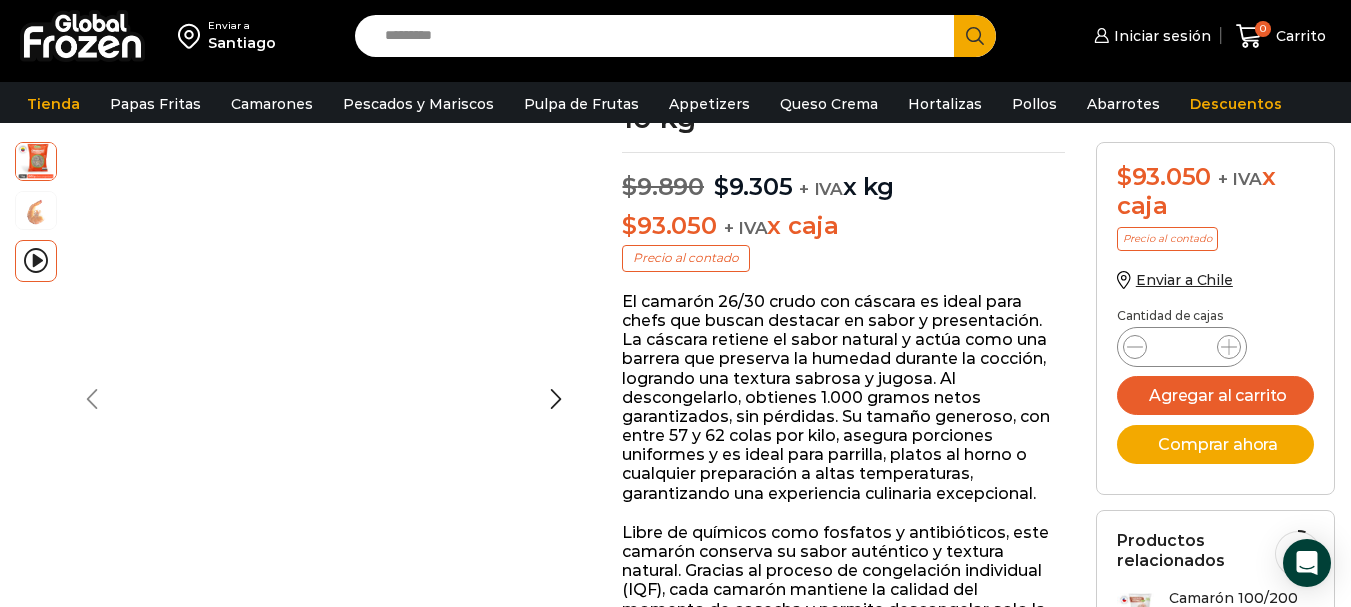 click at bounding box center [92, 399] 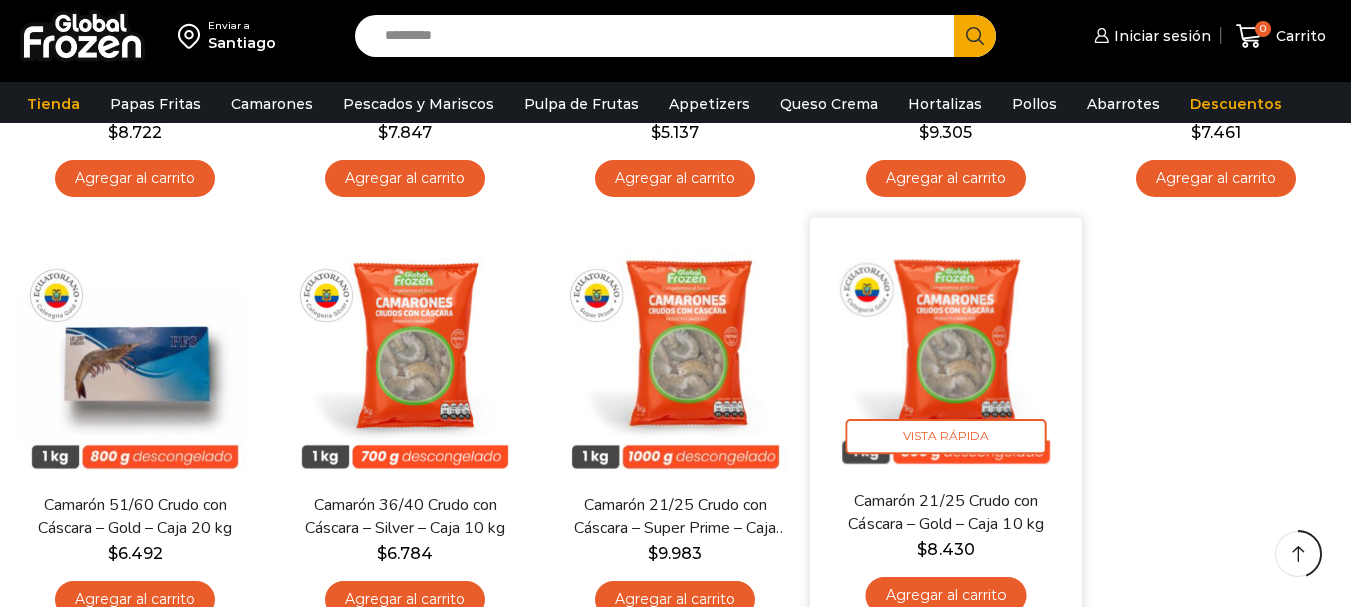 scroll, scrollTop: 489, scrollLeft: 0, axis: vertical 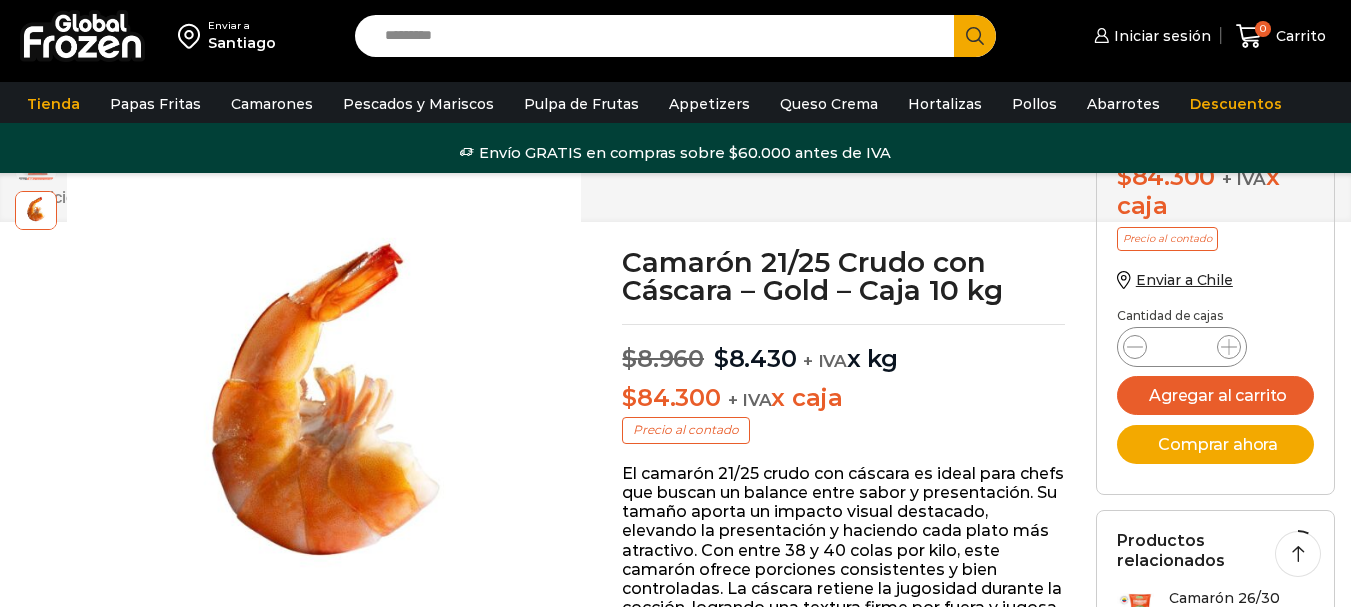 click at bounding box center [561, 399] 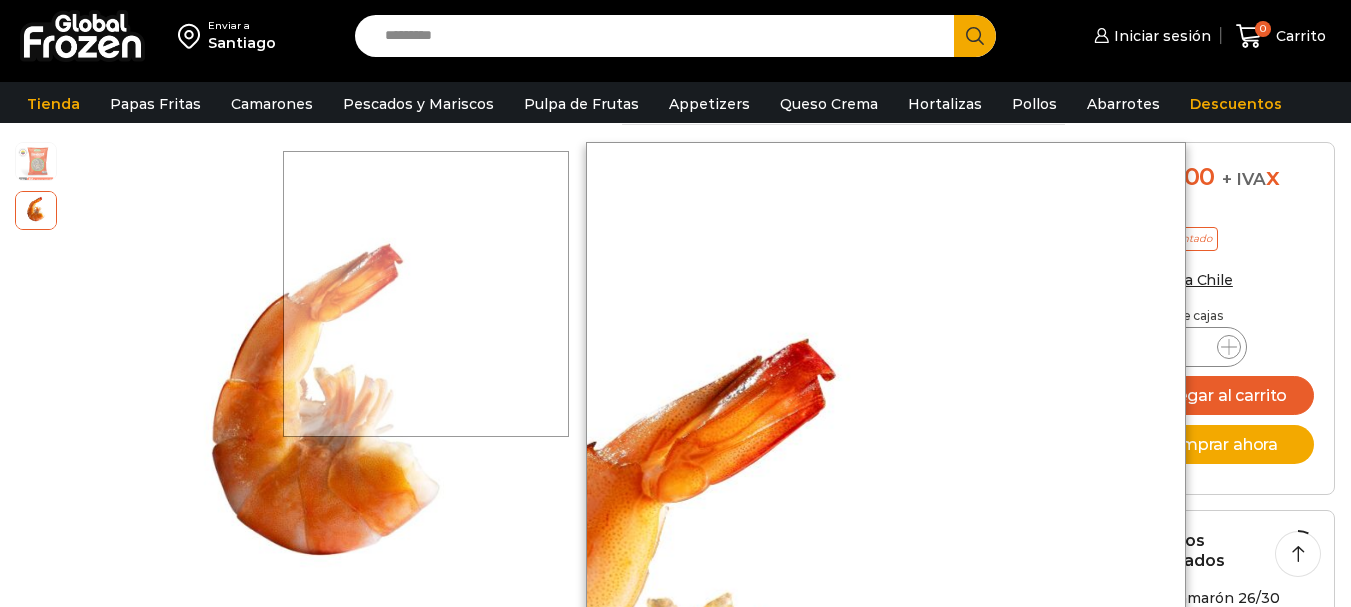 scroll, scrollTop: 200, scrollLeft: 0, axis: vertical 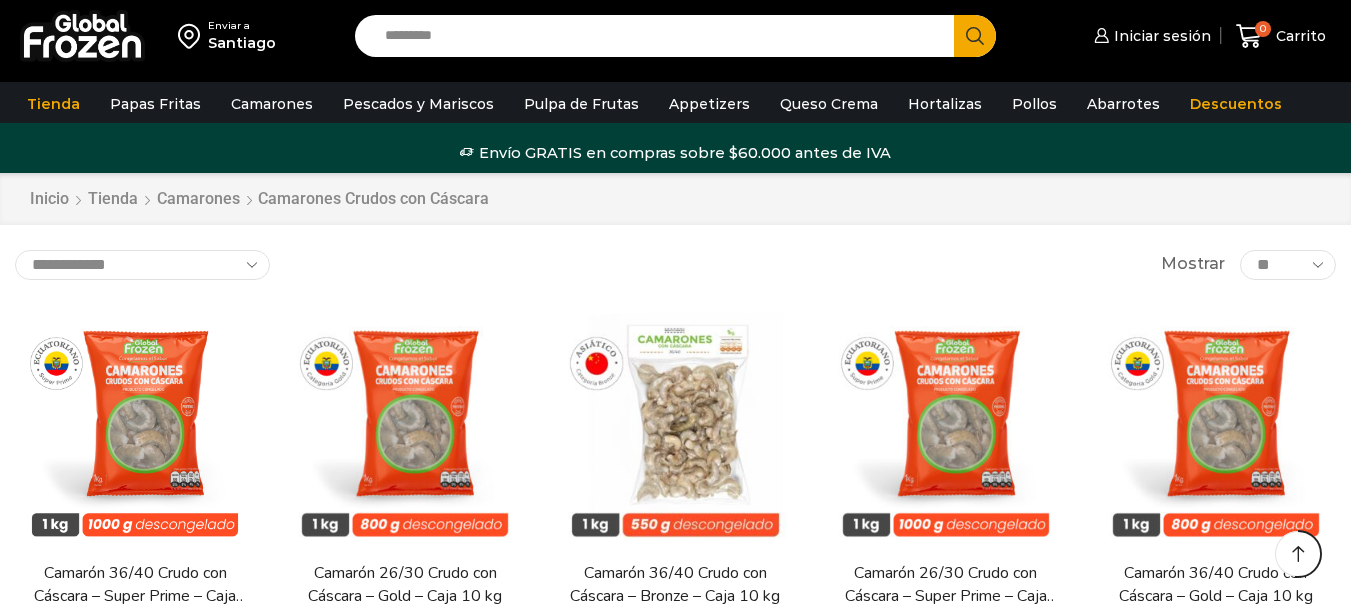 click at bounding box center [405, 842] 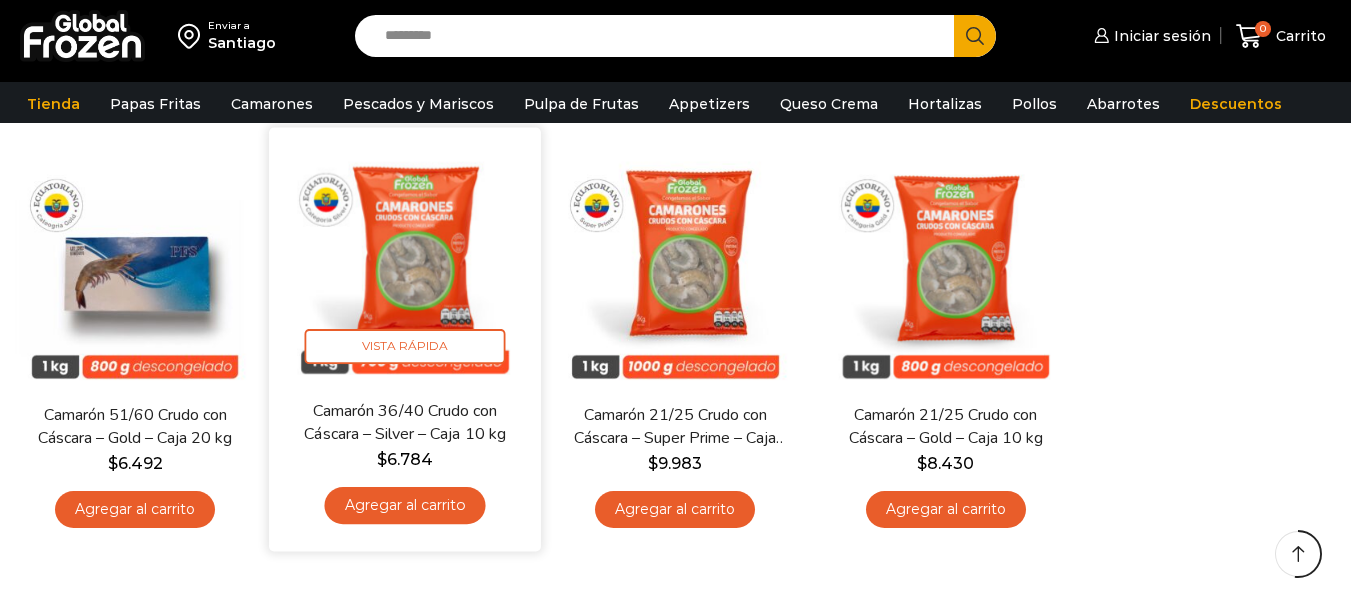 scroll, scrollTop: 579, scrollLeft: 0, axis: vertical 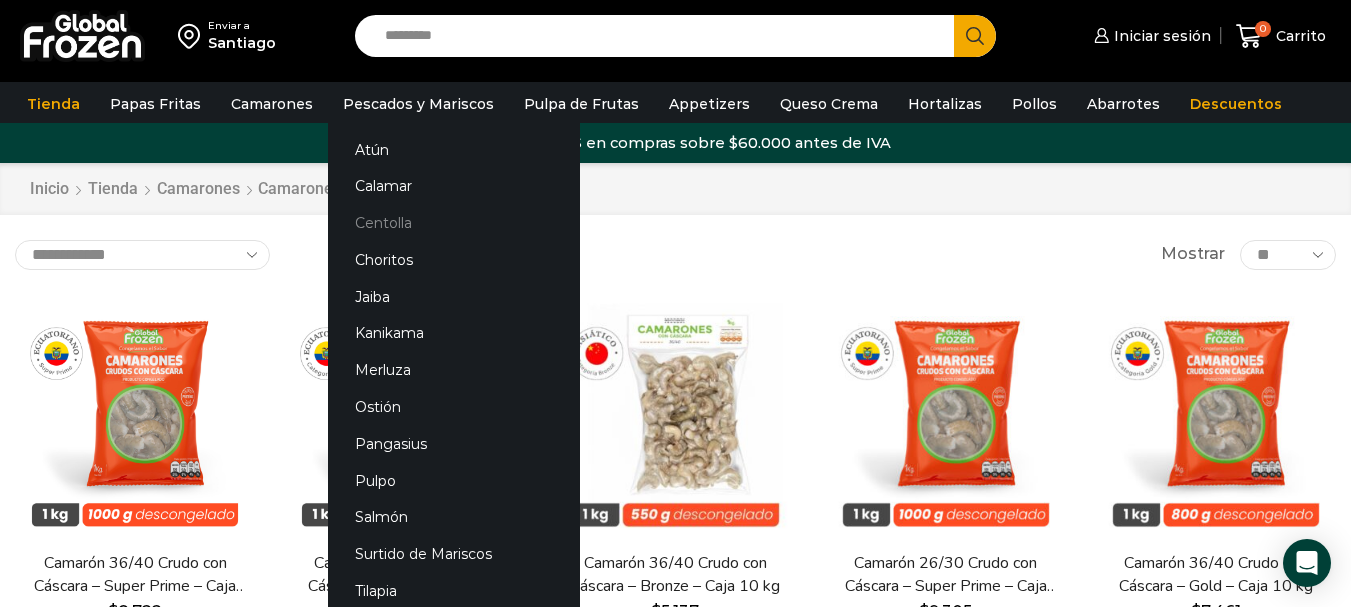 click on "Centolla" at bounding box center (454, 223) 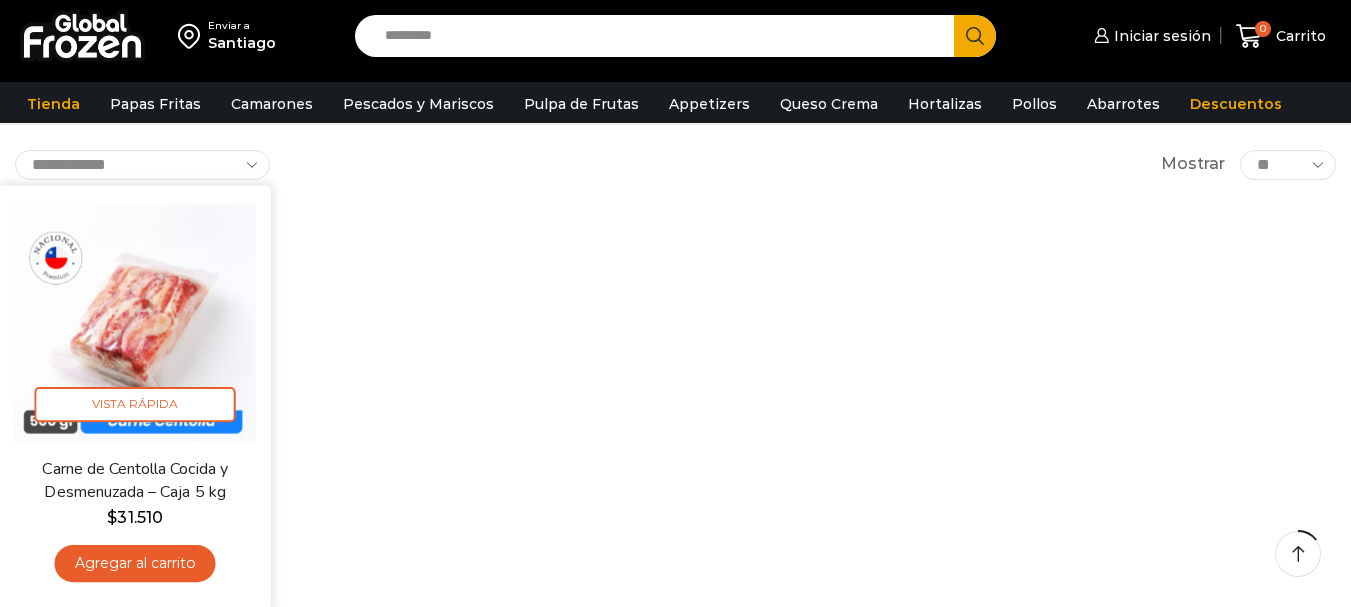 scroll, scrollTop: 100, scrollLeft: 0, axis: vertical 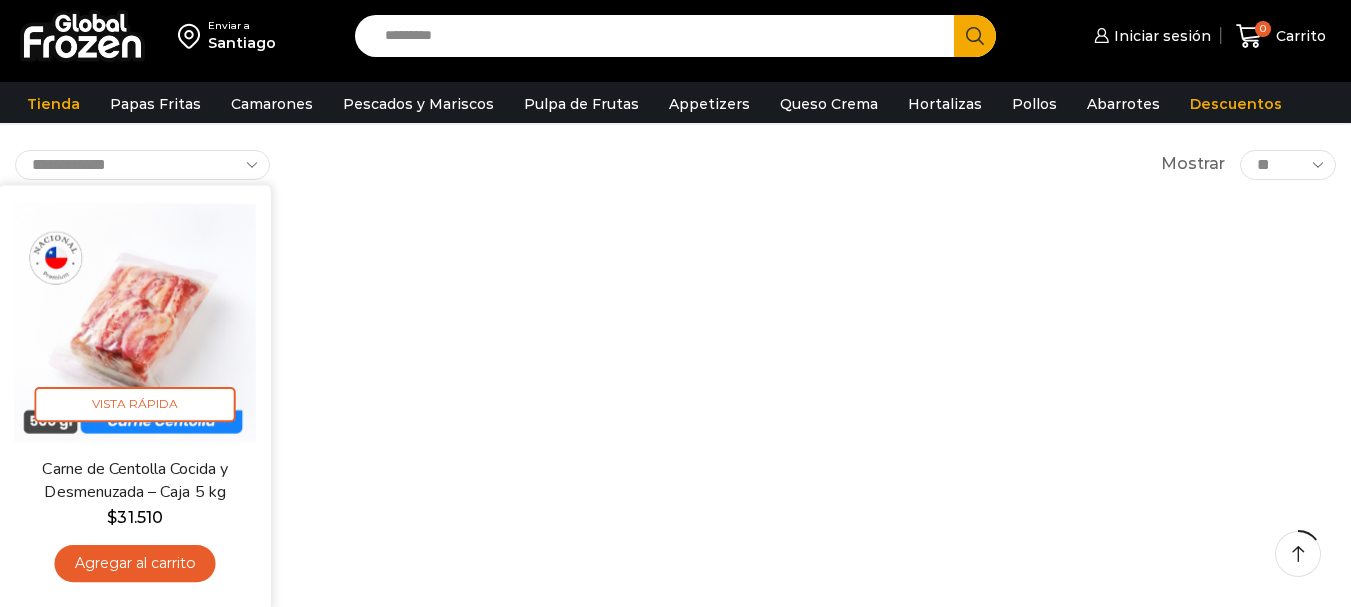 click at bounding box center (135, 321) 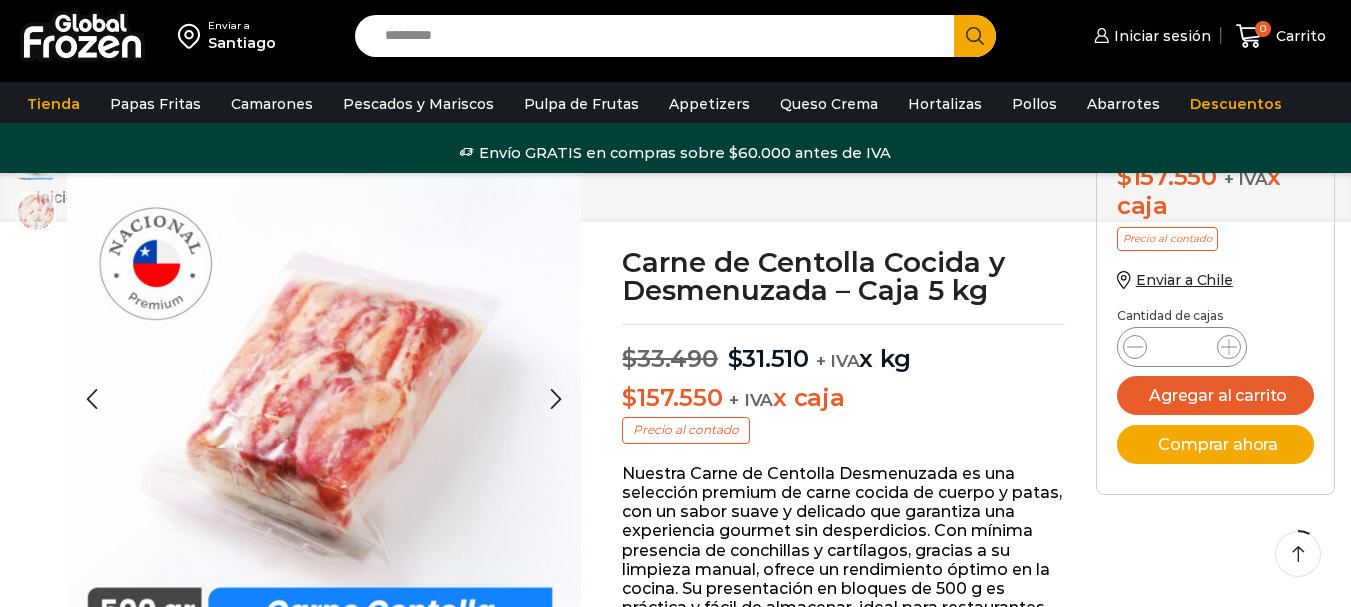 scroll, scrollTop: 200, scrollLeft: 0, axis: vertical 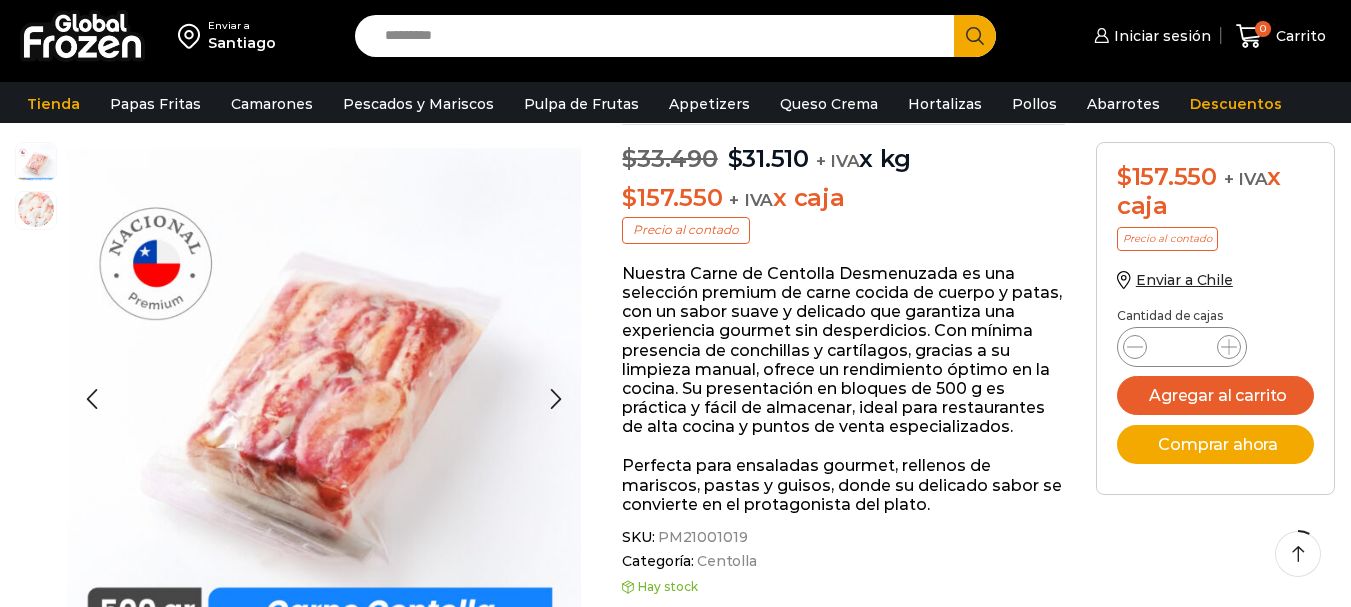 click at bounding box center (36, 163) 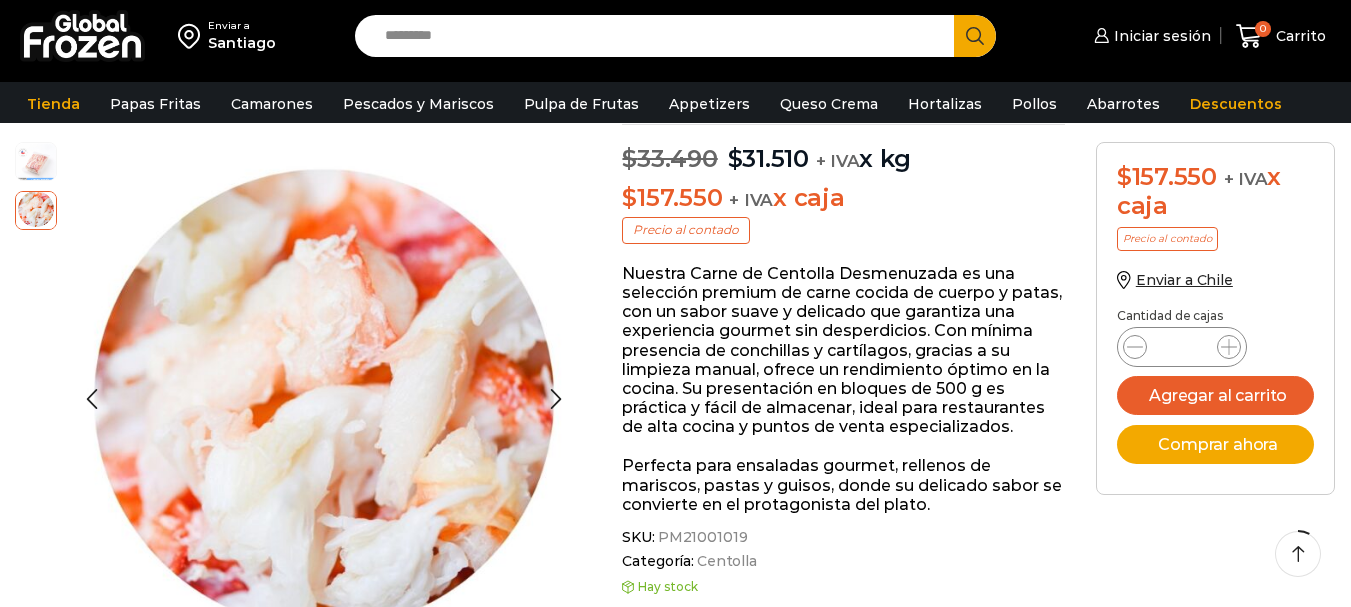 scroll, scrollTop: 200, scrollLeft: 0, axis: vertical 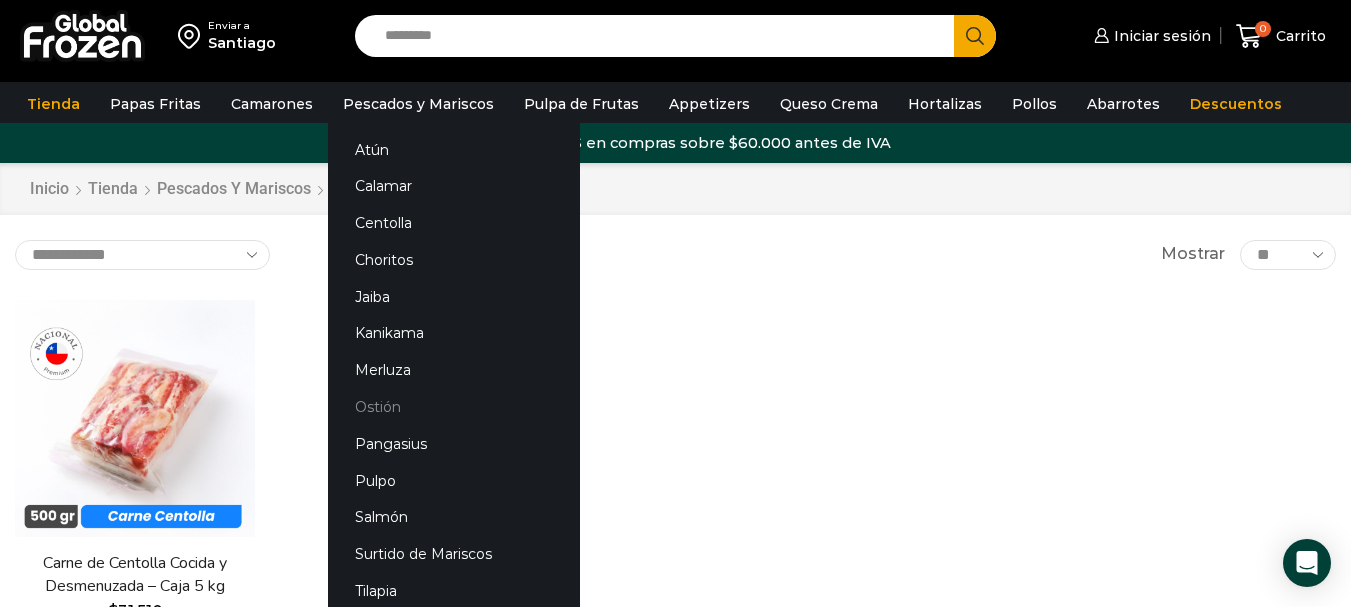 click on "Ostión" at bounding box center (454, 407) 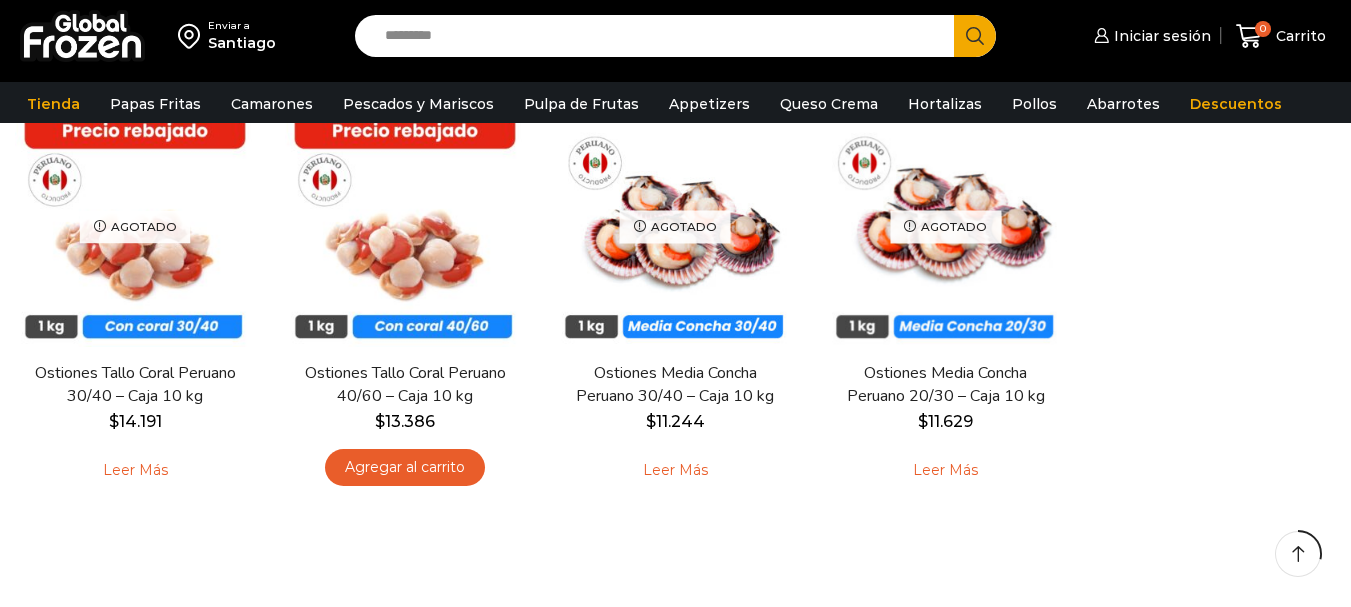 scroll, scrollTop: 200, scrollLeft: 0, axis: vertical 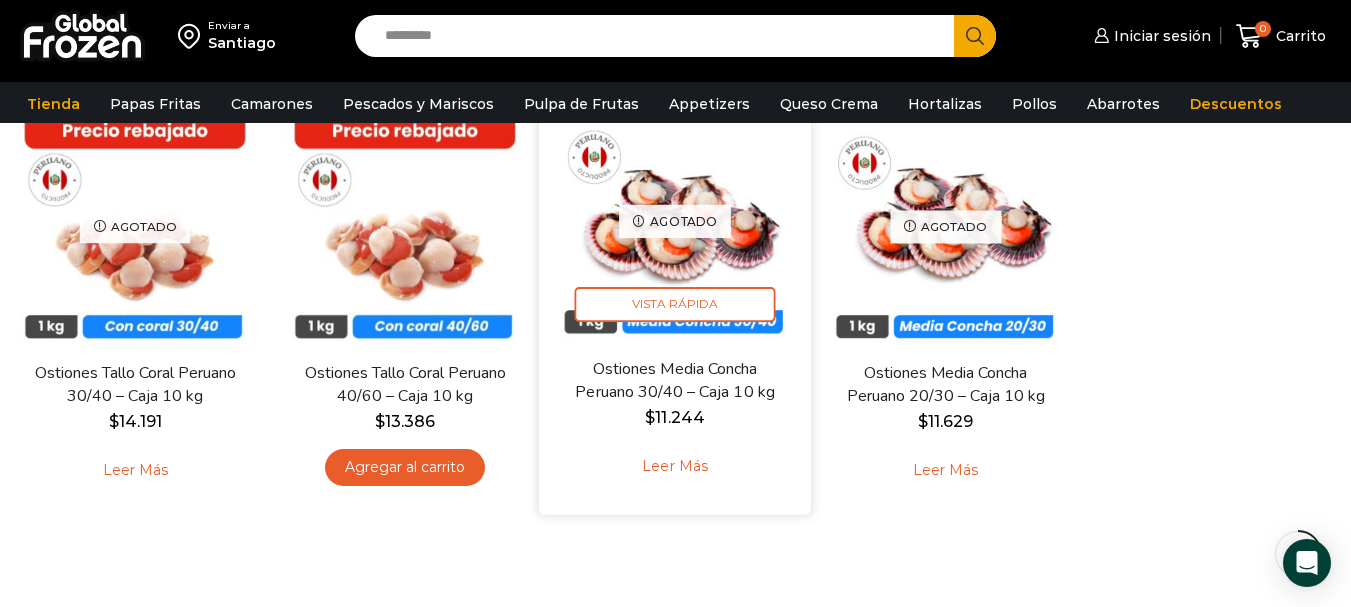 click on "Agotado
Vista Rápida" at bounding box center [676, 221] 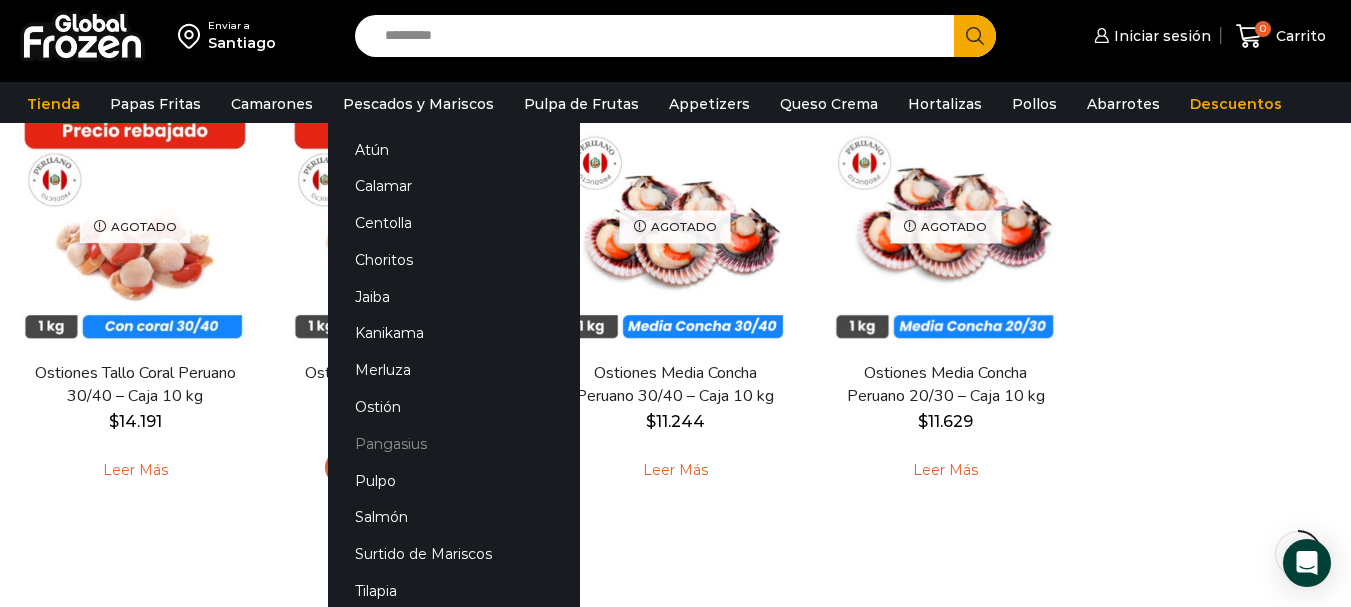 click on "Pangasius" at bounding box center [454, 443] 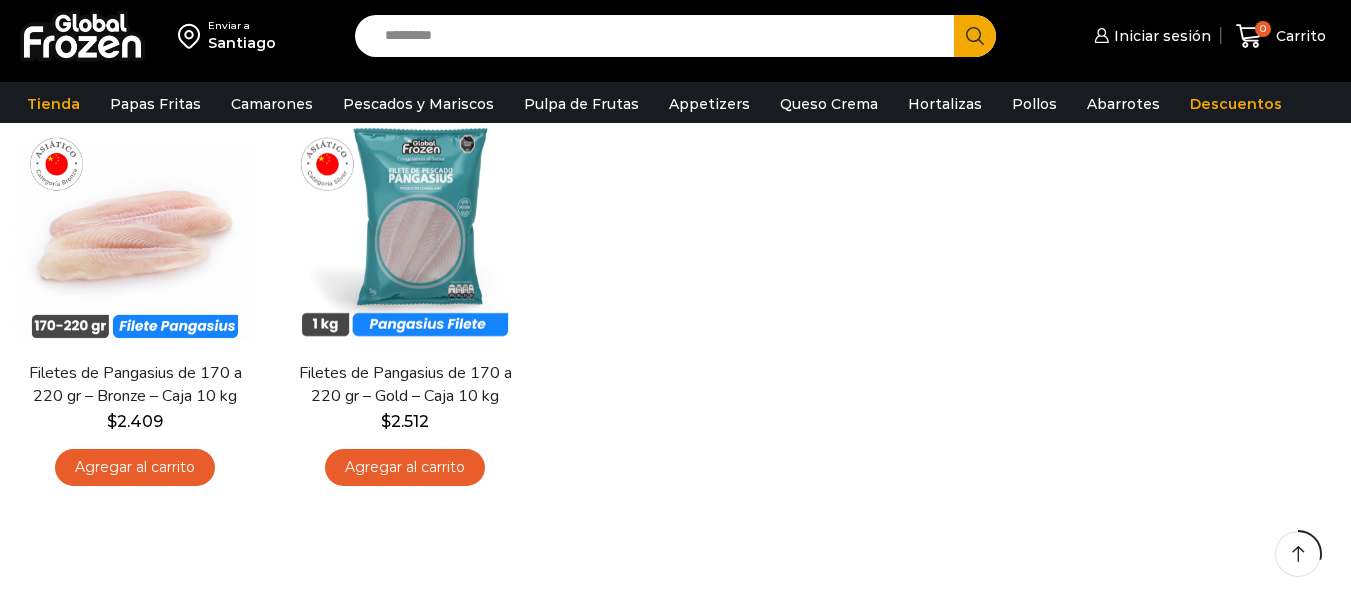 scroll, scrollTop: 200, scrollLeft: 0, axis: vertical 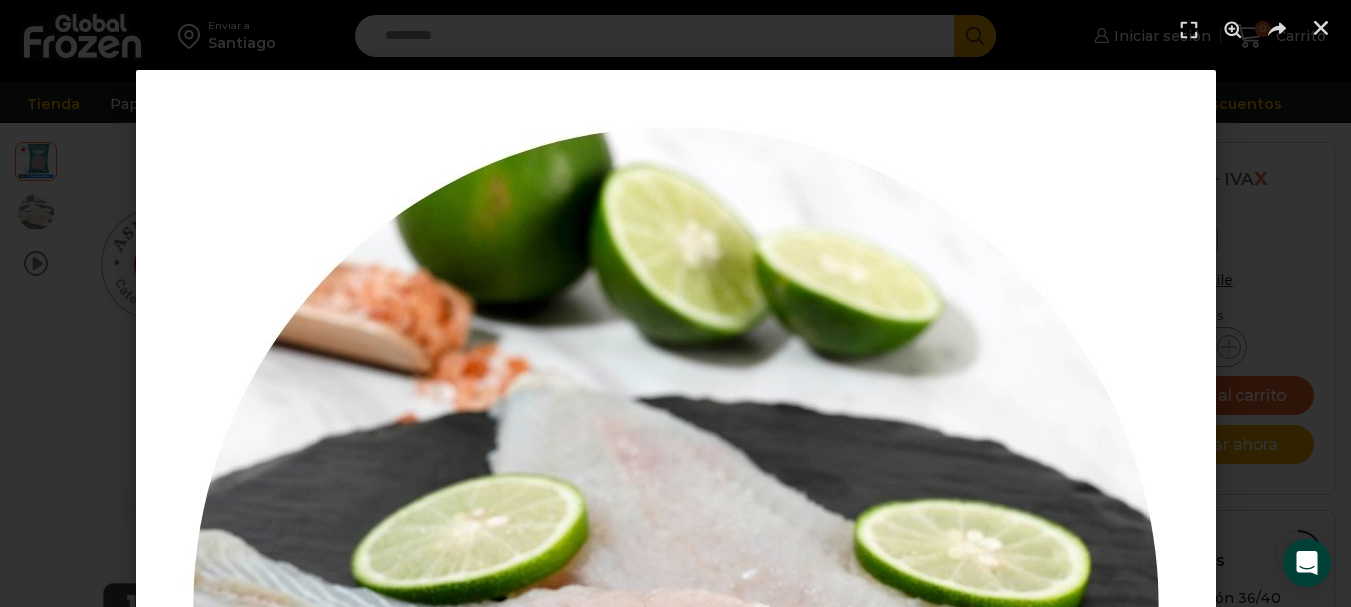 drag, startPoint x: 1326, startPoint y: 32, endPoint x: 982, endPoint y: 217, distance: 390.59058 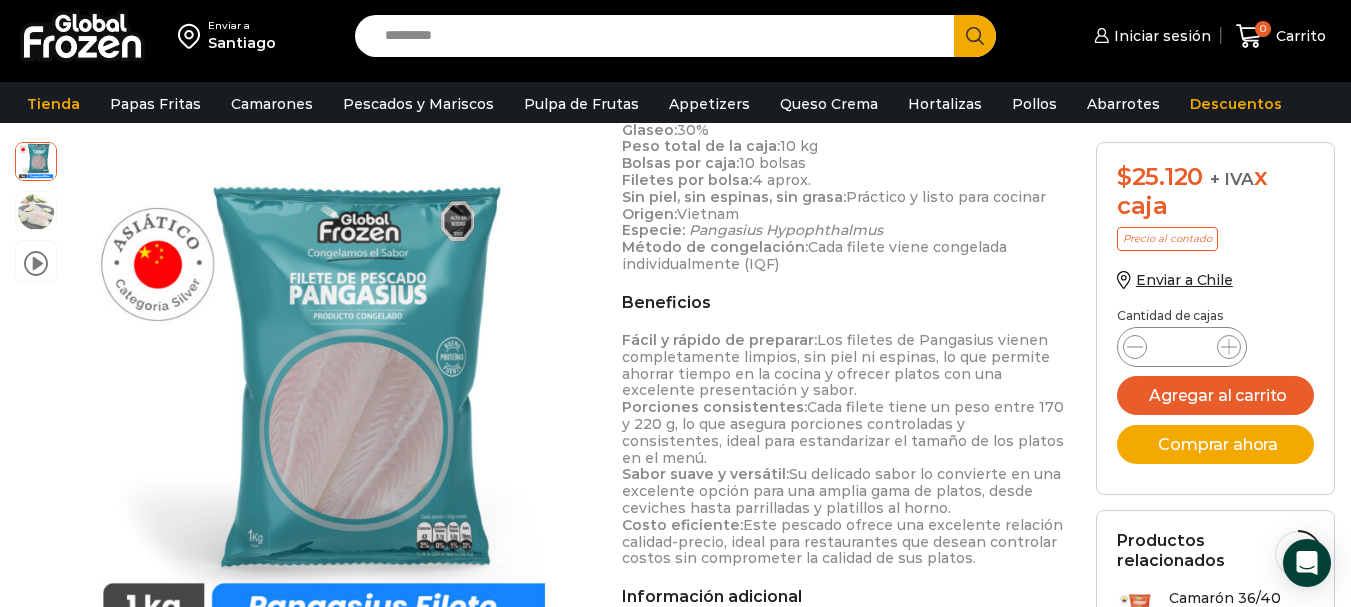 scroll, scrollTop: 557, scrollLeft: 0, axis: vertical 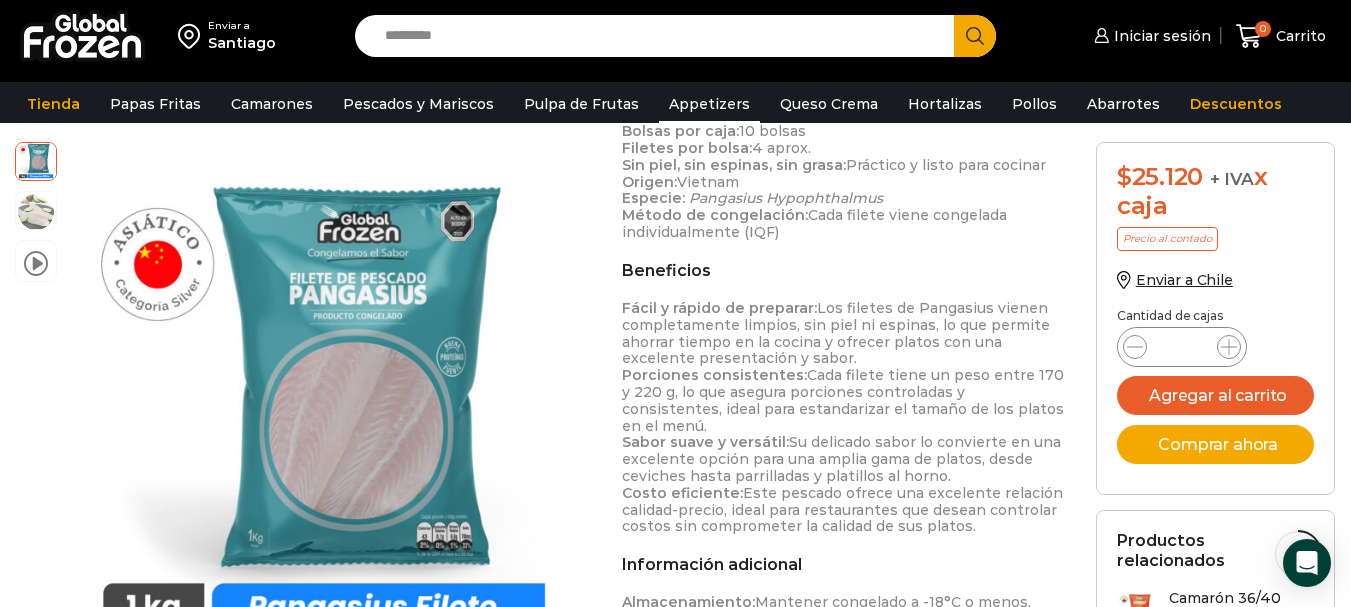 click on "Appetizers" at bounding box center (709, 104) 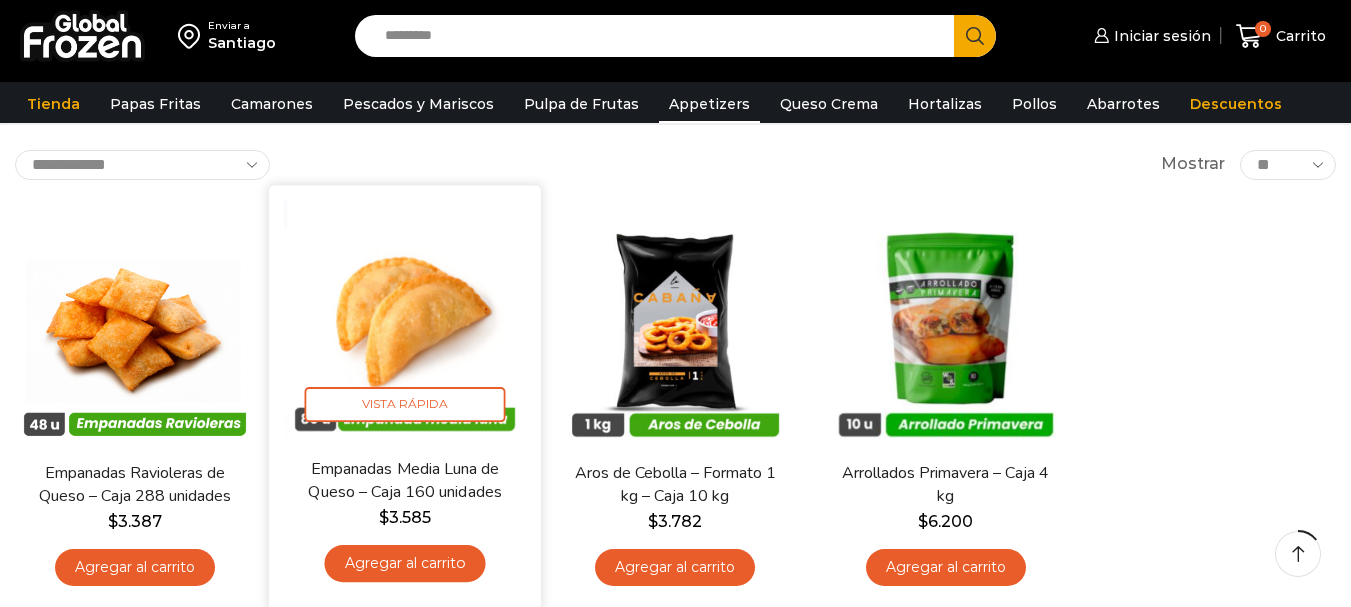 scroll, scrollTop: 100, scrollLeft: 0, axis: vertical 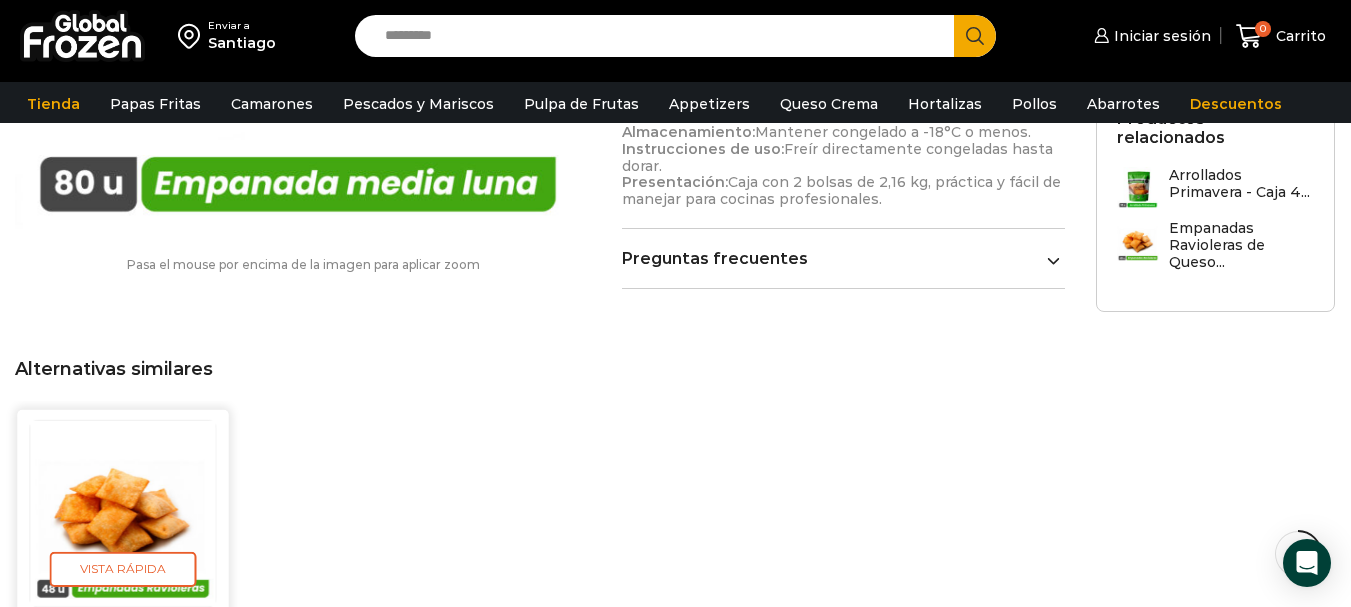 click at bounding box center (123, 514) 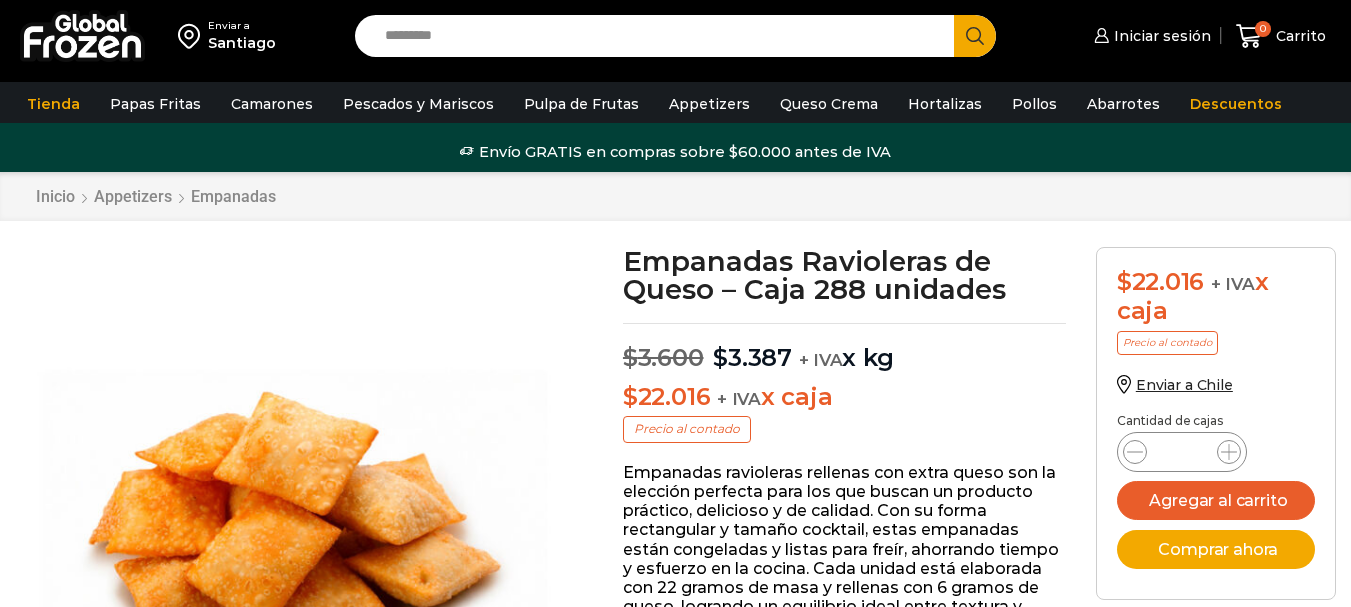 scroll, scrollTop: 1, scrollLeft: 0, axis: vertical 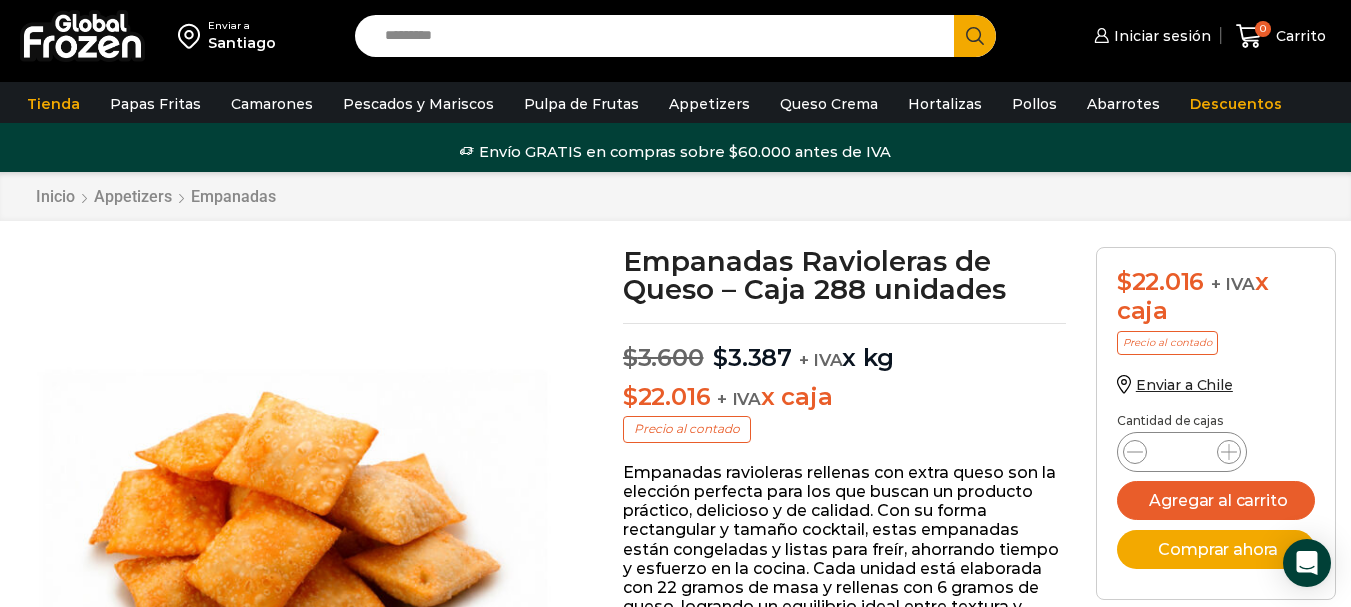 click at bounding box center [298, 530] 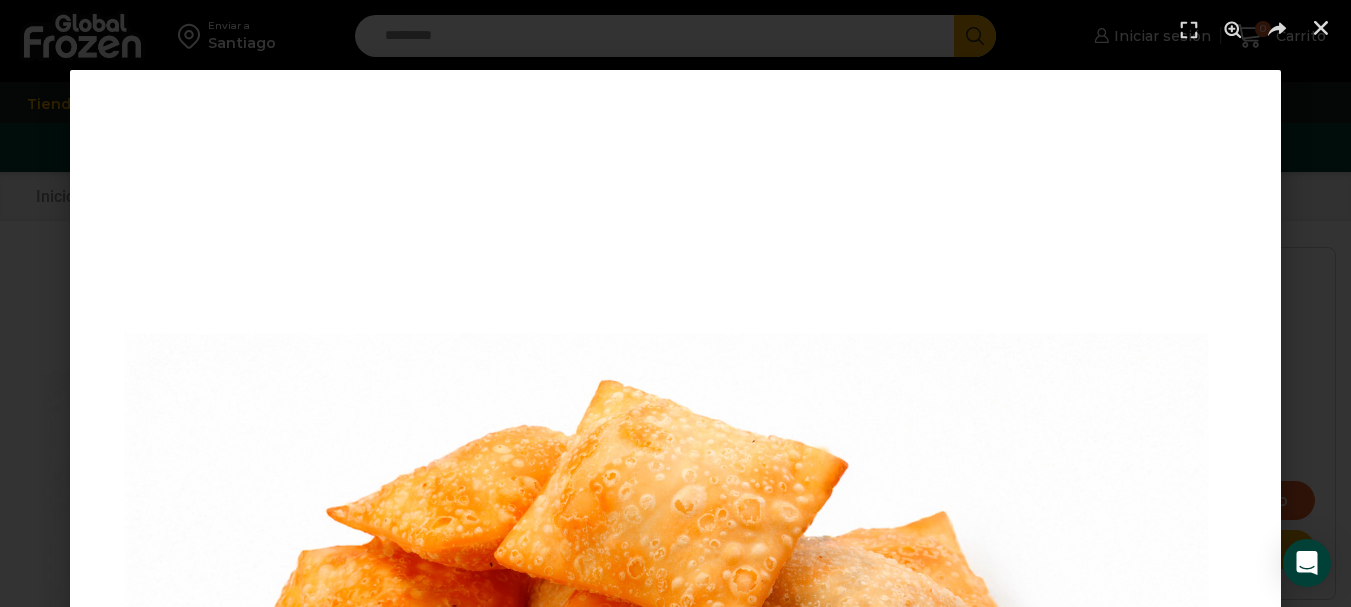 click at bounding box center (675, 675) 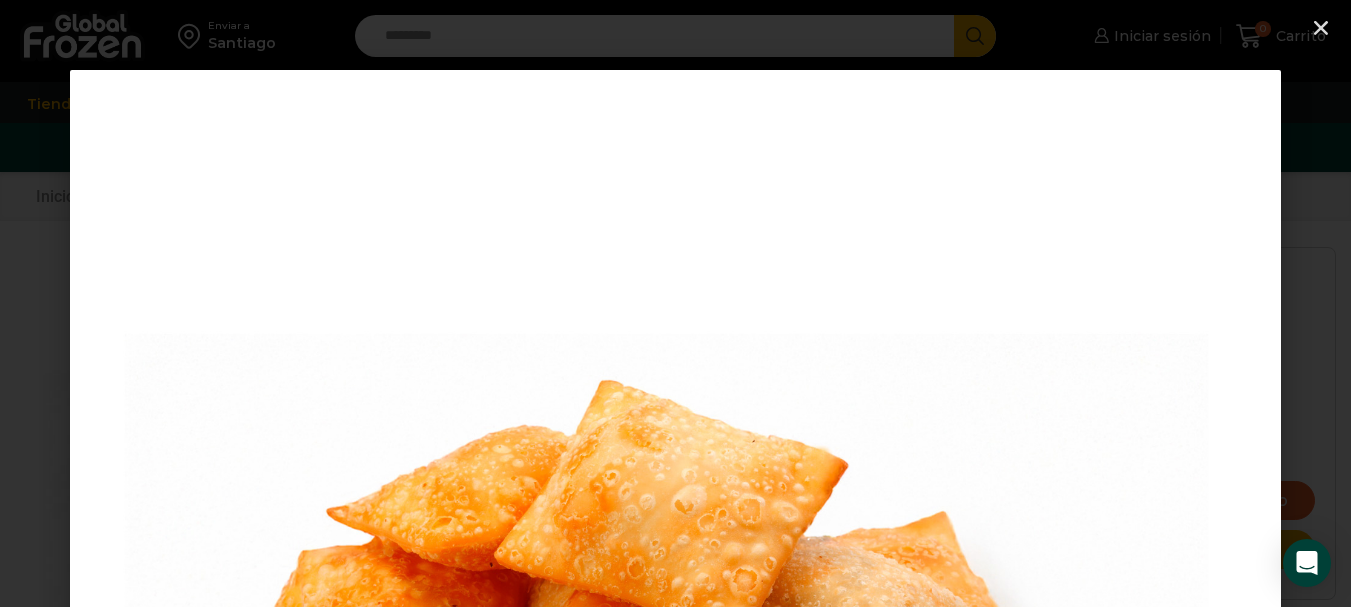 click at bounding box center [675, 675] 